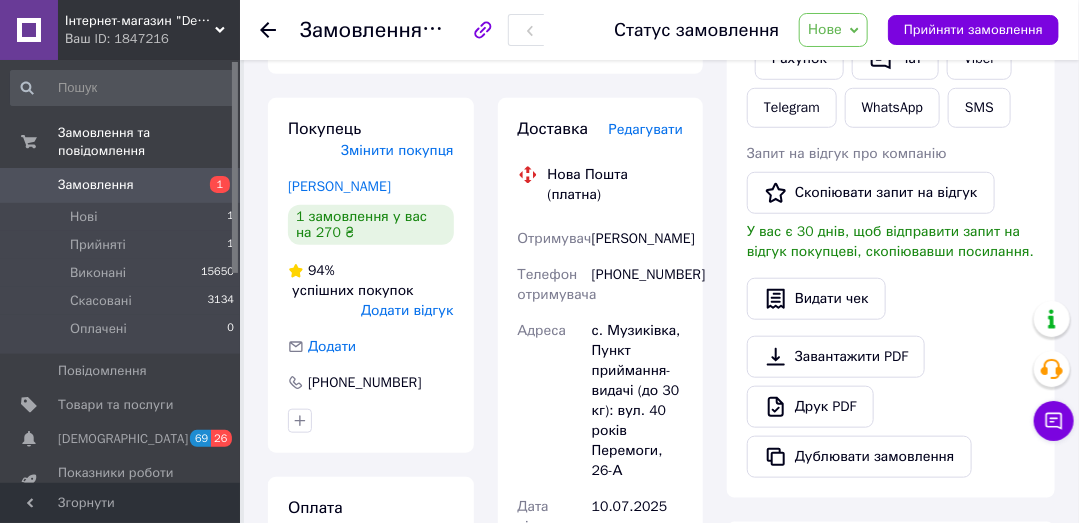 scroll, scrollTop: 476, scrollLeft: 0, axis: vertical 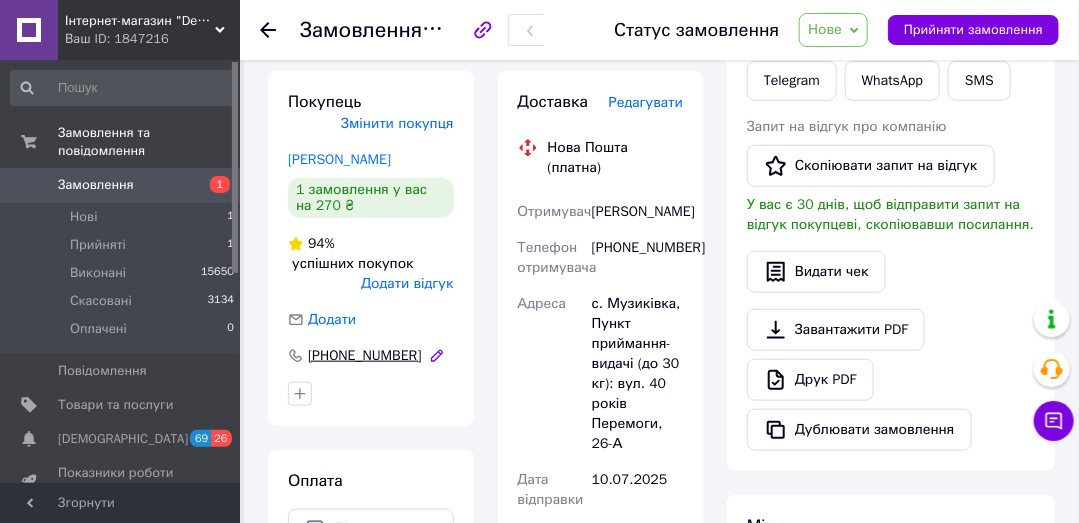 drag, startPoint x: 302, startPoint y: 353, endPoint x: 407, endPoint y: 353, distance: 105 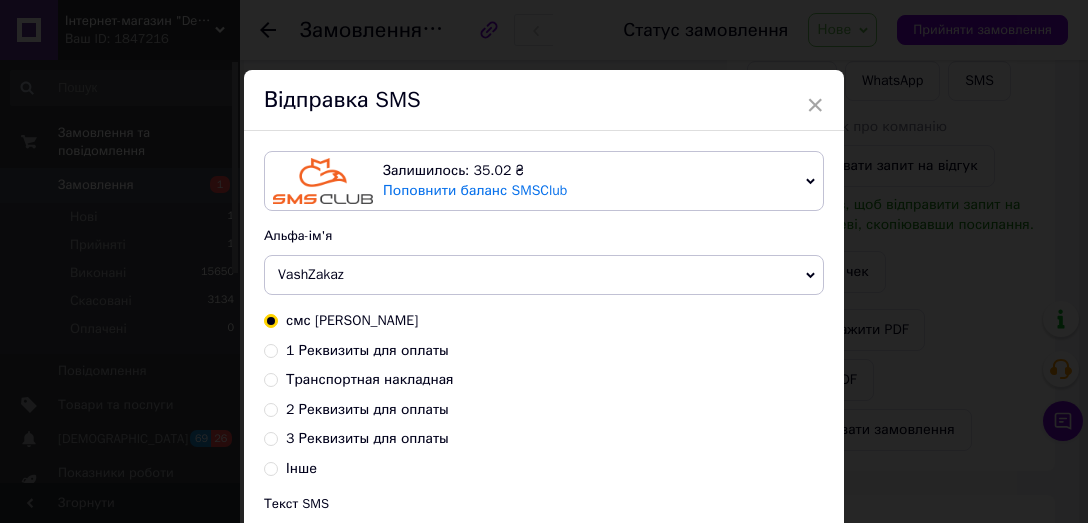 click on "× Відправка SMS Залишилось: 35.02 ₴ Поповнити баланс SMSClub Підключити LetsAds Альфа-ім'я  VashZakaz +380********* Оновити список альфа-імен смс Денис 1 Реквизиты для оплаты Транспортная накладная 2 Реквизиты для оплаты 3 Реквизиты для оплаты Інше Текст SMS Приват 5457 0822 7286 7529 Воробйов Д.С. грн. "Dendy" Використано: 53 символи Скасувати   Відправити" at bounding box center [544, 261] 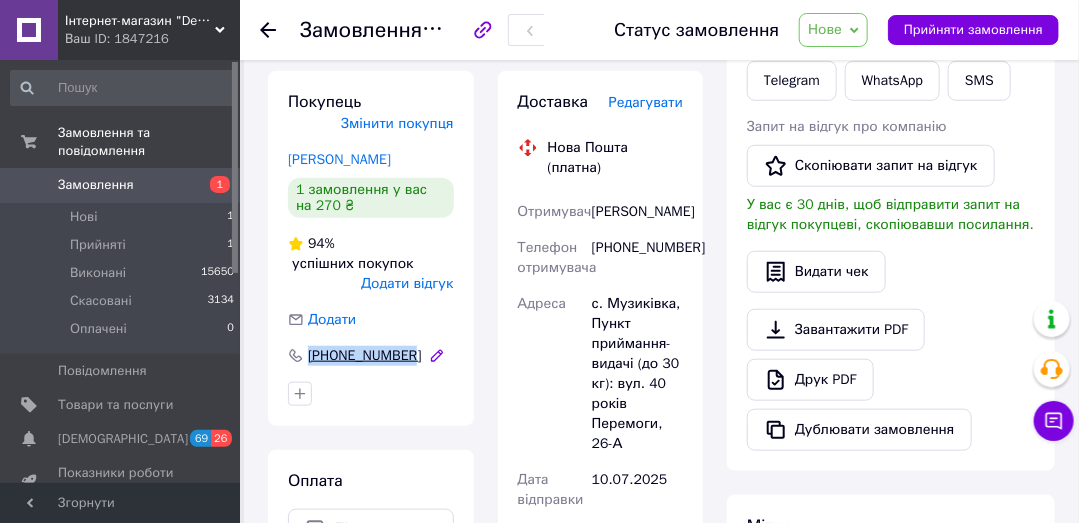 copy on "[PHONE_NUMBER]" 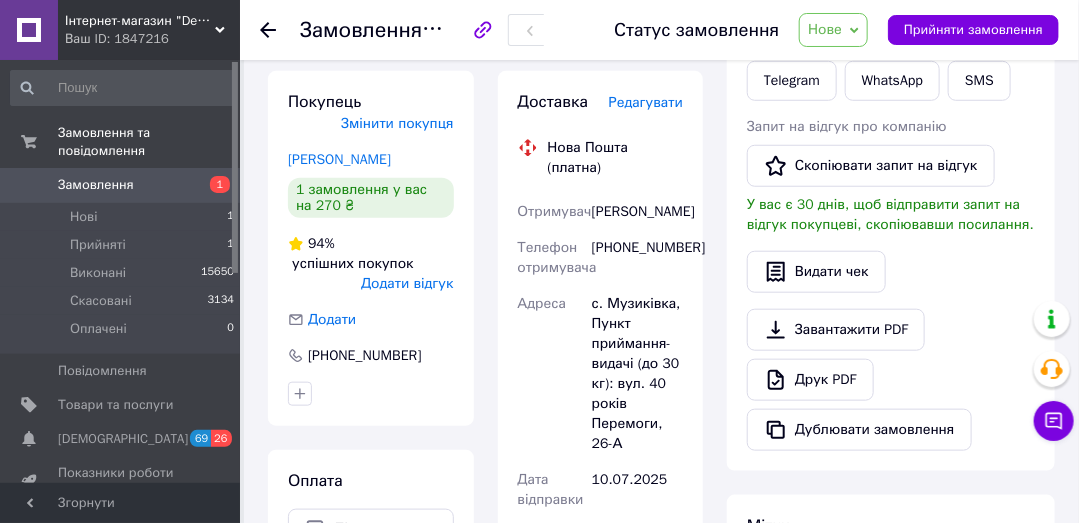 click on "Статус замовлення Нове Прийнято Виконано Скасовано Оплачено Прийняти замовлення" at bounding box center [816, 30] 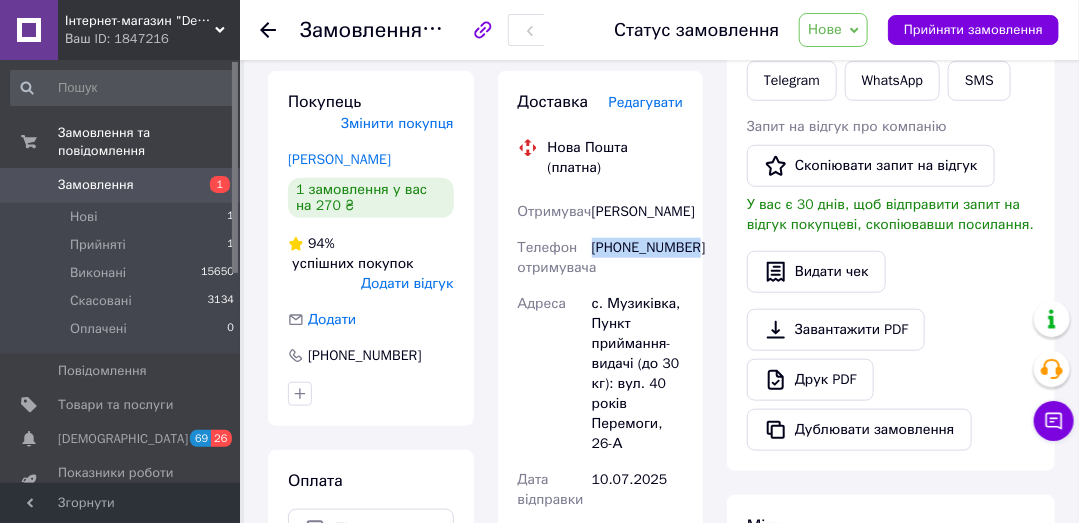 drag, startPoint x: 594, startPoint y: 233, endPoint x: 702, endPoint y: 228, distance: 108.11568 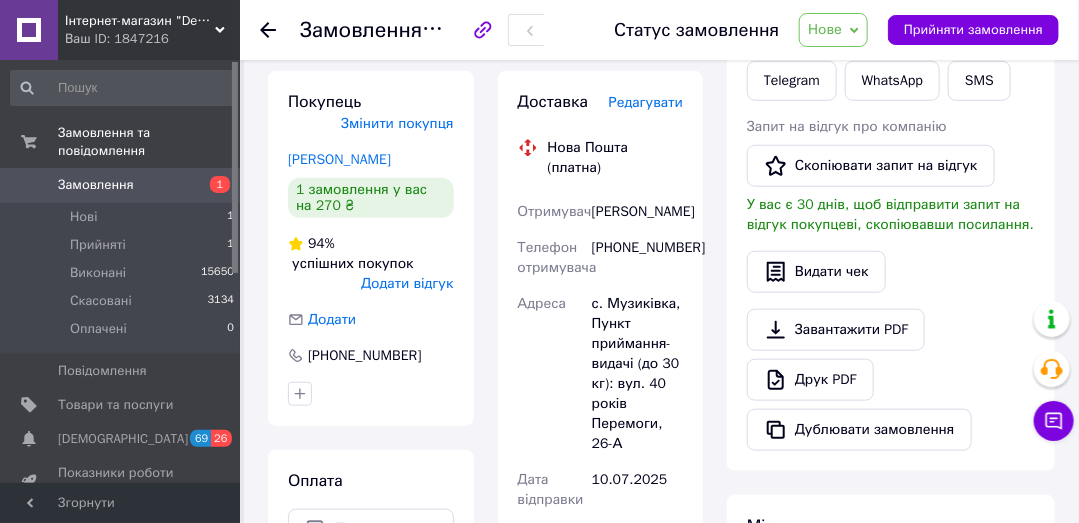 click on "Покупець Змінити покупця Ломонос Яна 1 замовлення у вас на 270 ₴ 94%   успішних покупок Додати відгук Додати +380970039338" at bounding box center [371, 248] 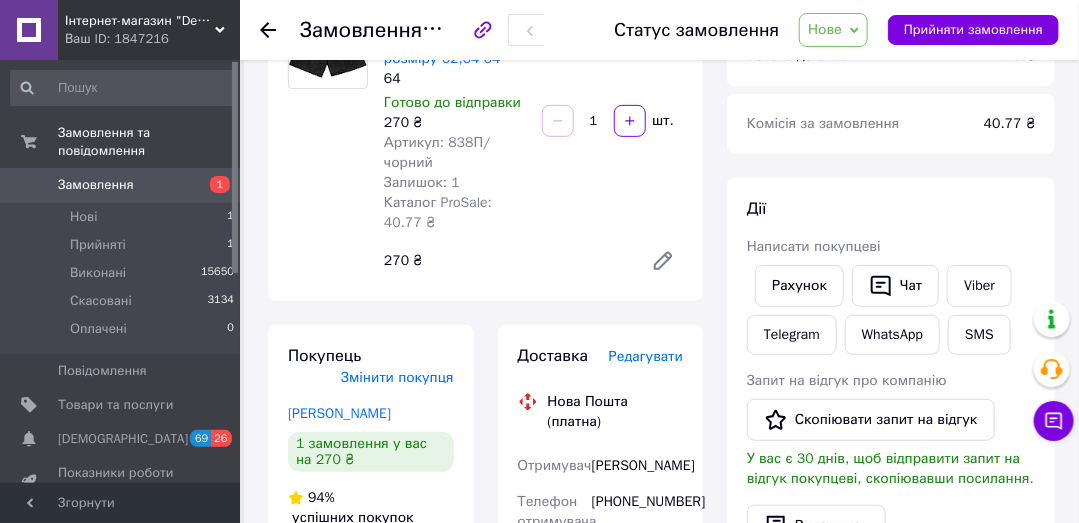 scroll, scrollTop: 190, scrollLeft: 0, axis: vertical 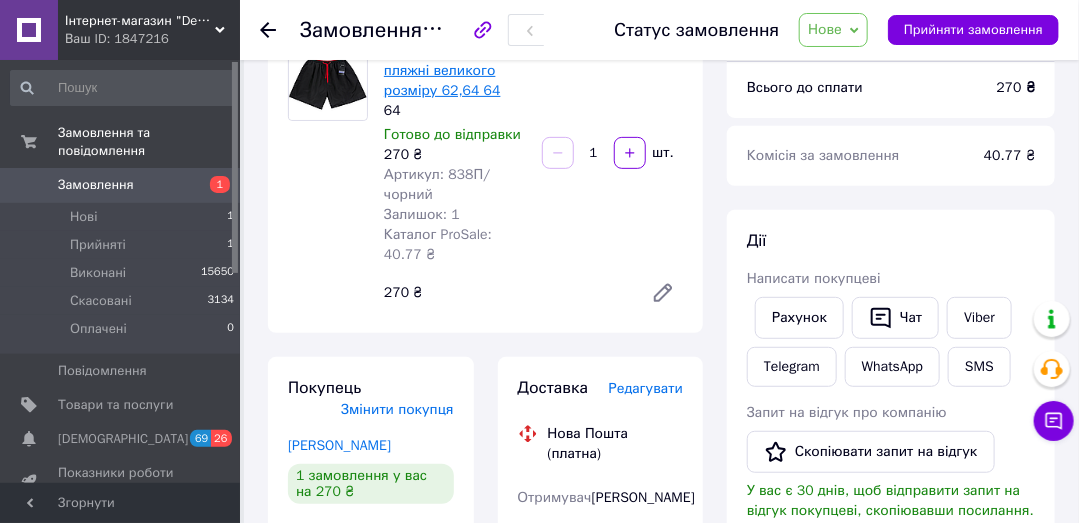 click on "Шорти чоловічі пляжні великого розміру 62,64 64" at bounding box center (442, 70) 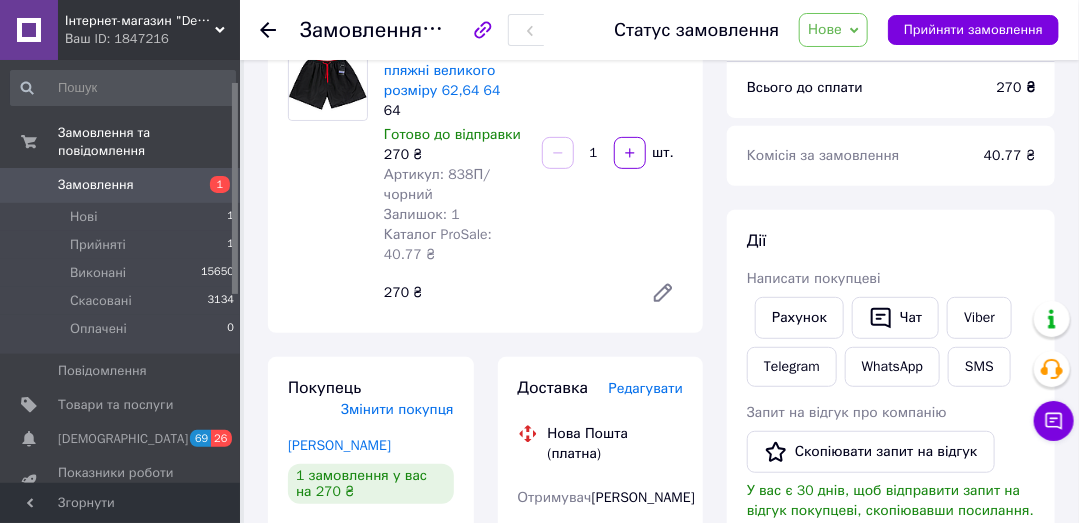 scroll, scrollTop: 190, scrollLeft: 0, axis: vertical 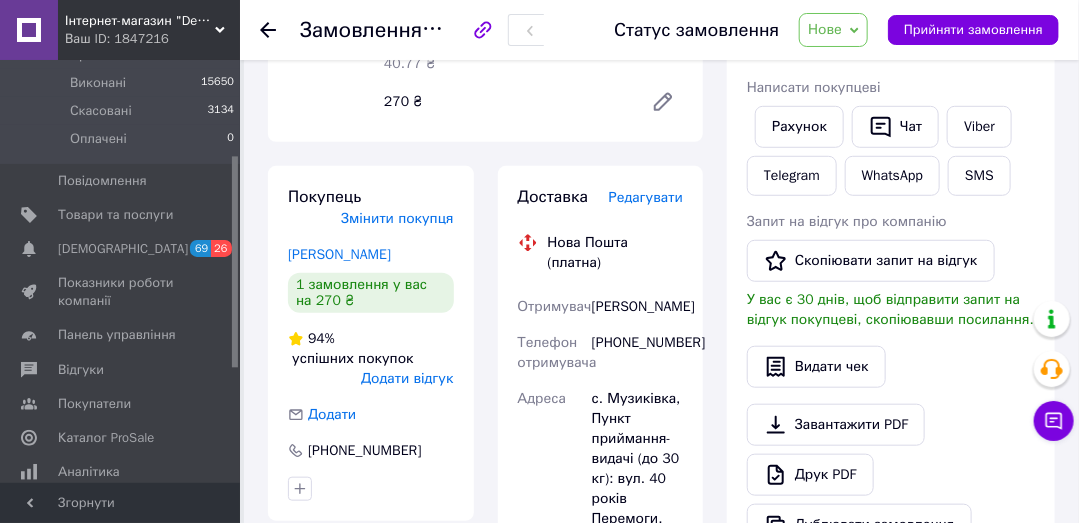 click on "Редагувати" at bounding box center (646, 197) 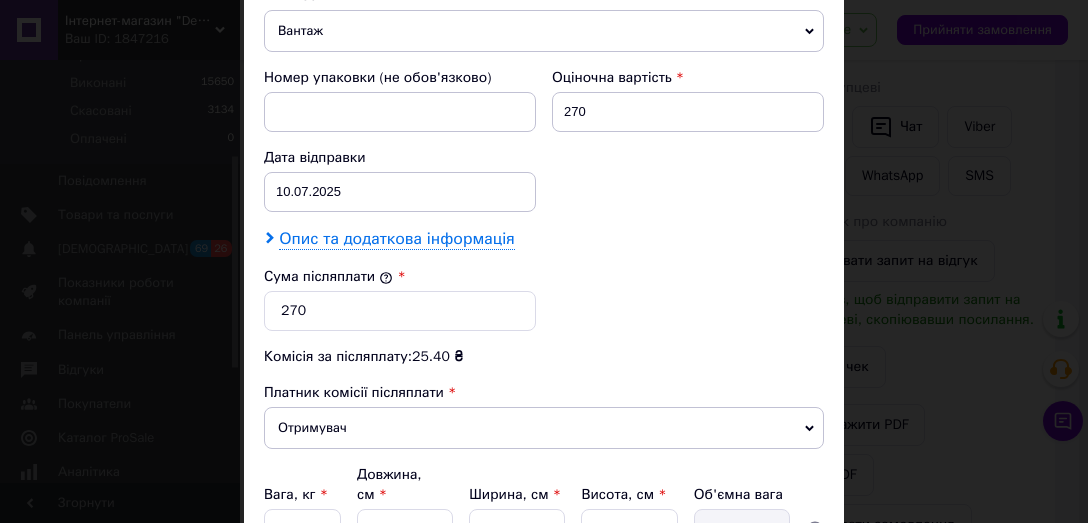 scroll, scrollTop: 1009, scrollLeft: 0, axis: vertical 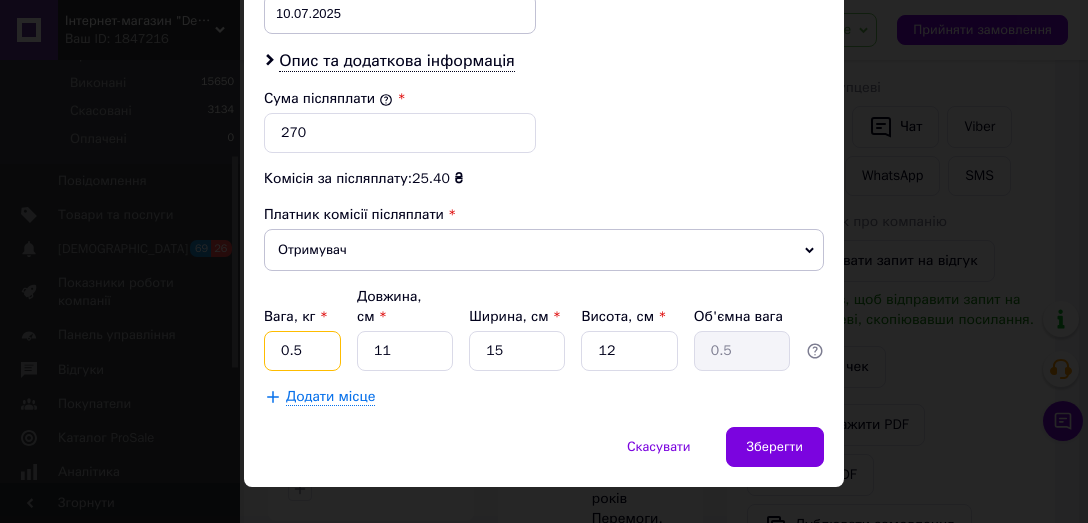 click on "0.5" at bounding box center [302, 351] 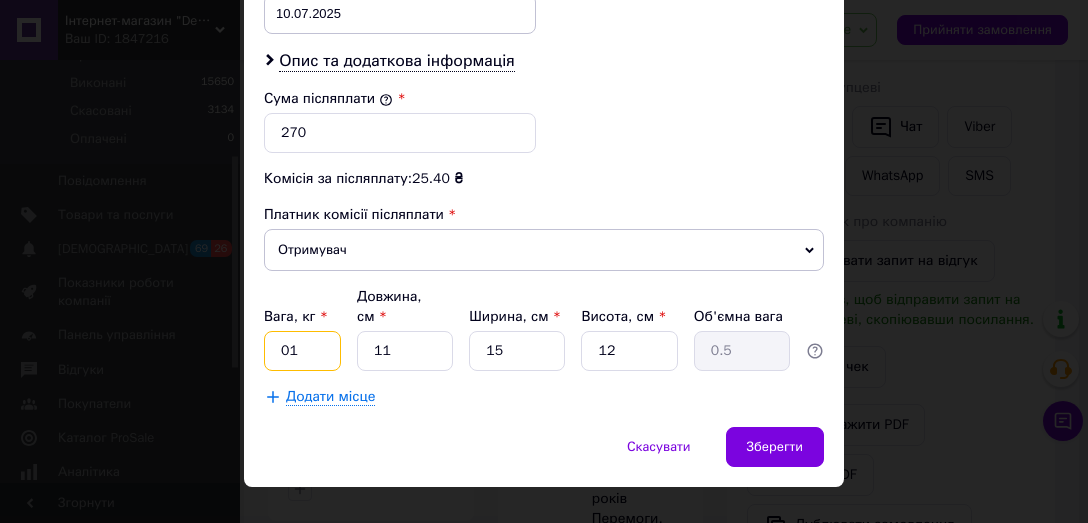 type on "01" 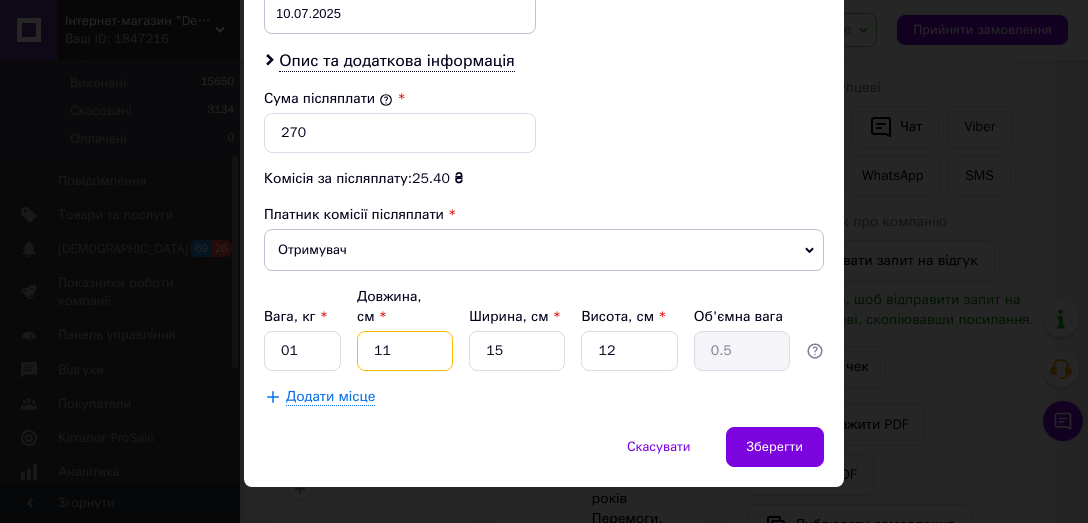click on "11" at bounding box center (405, 351) 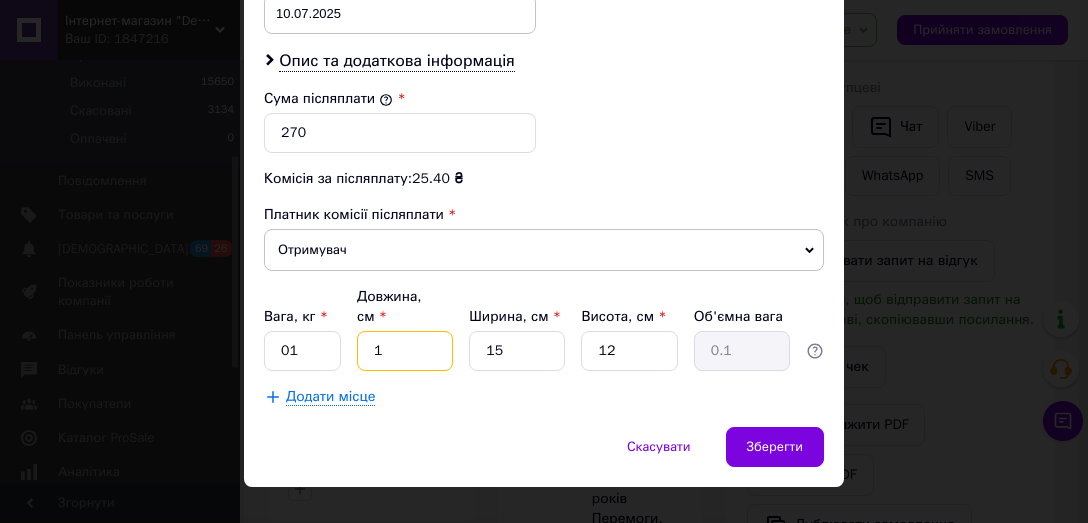 type 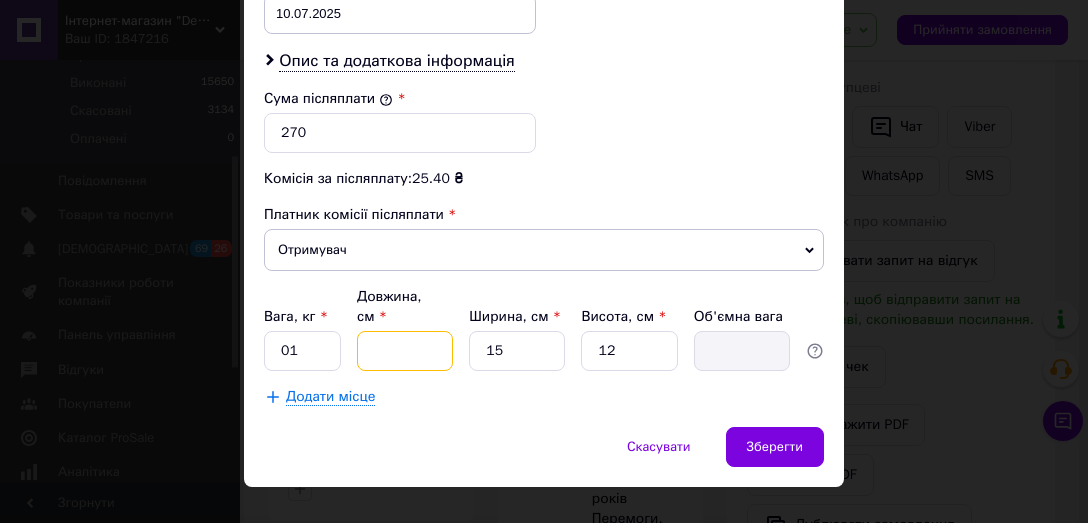 type on "2" 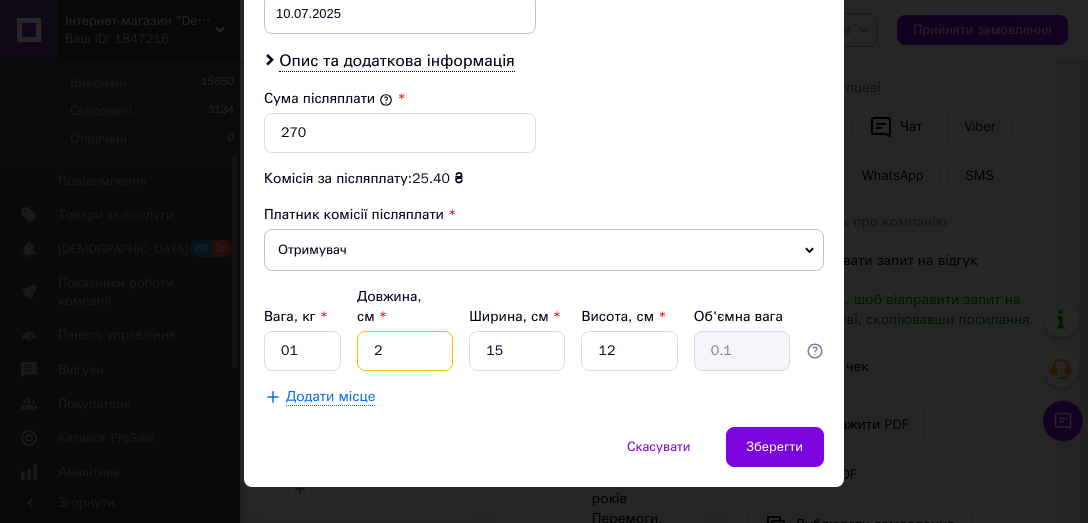 type on "27" 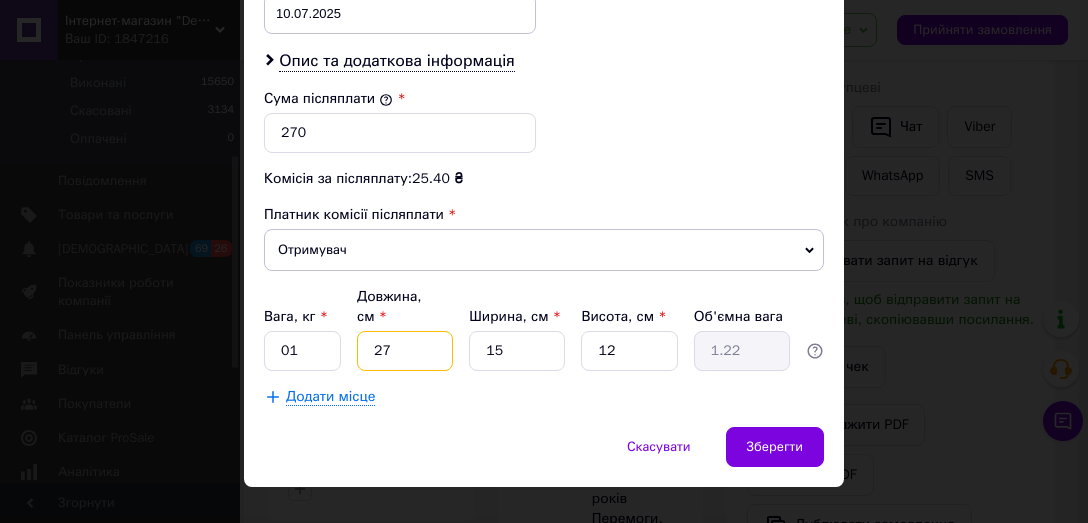 type on "27" 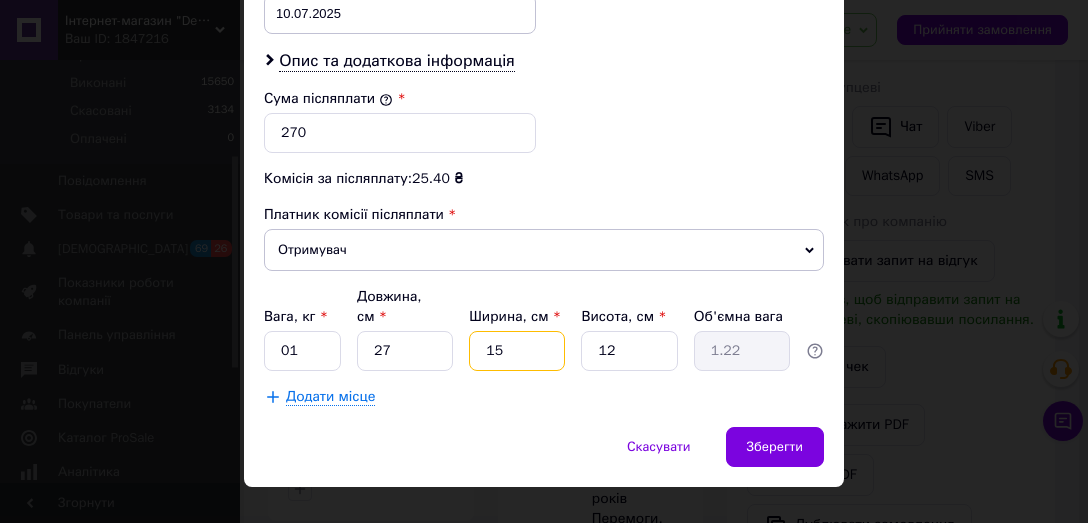 click on "15" at bounding box center (517, 351) 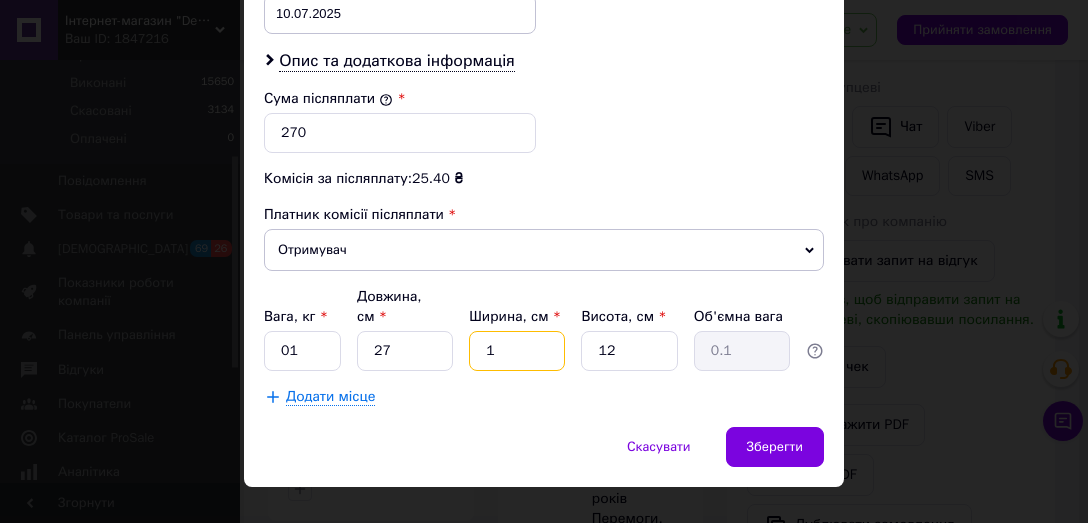 type 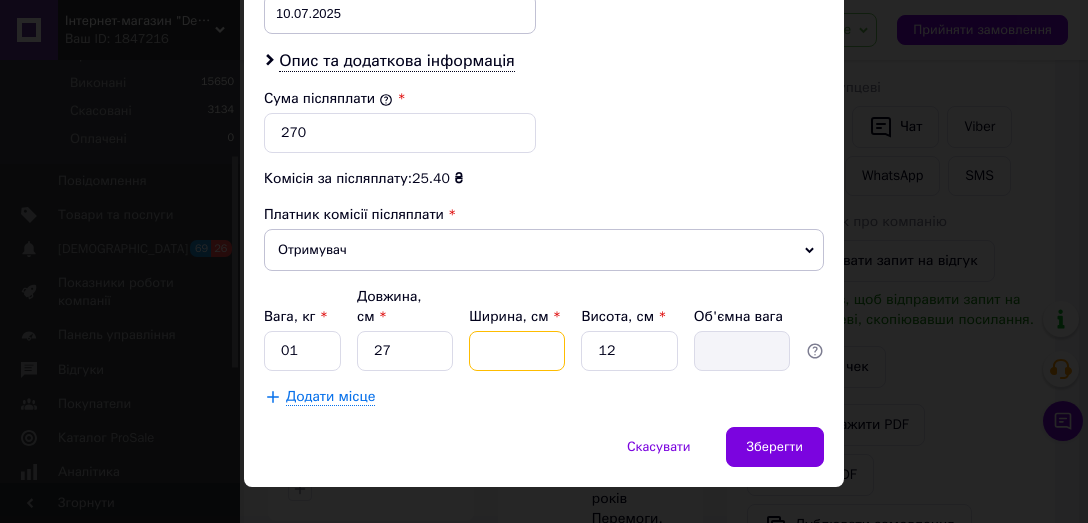 type on "2" 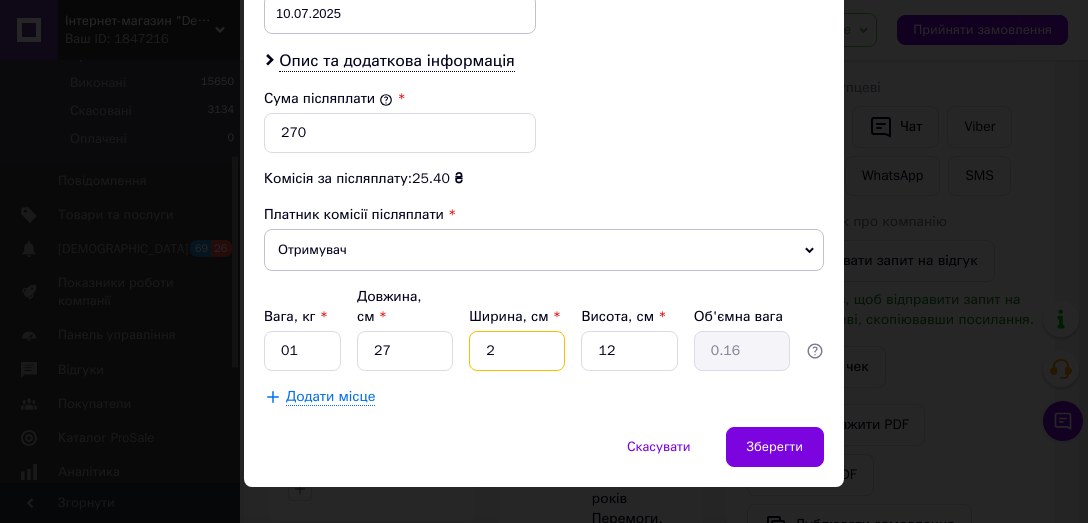 type on "21" 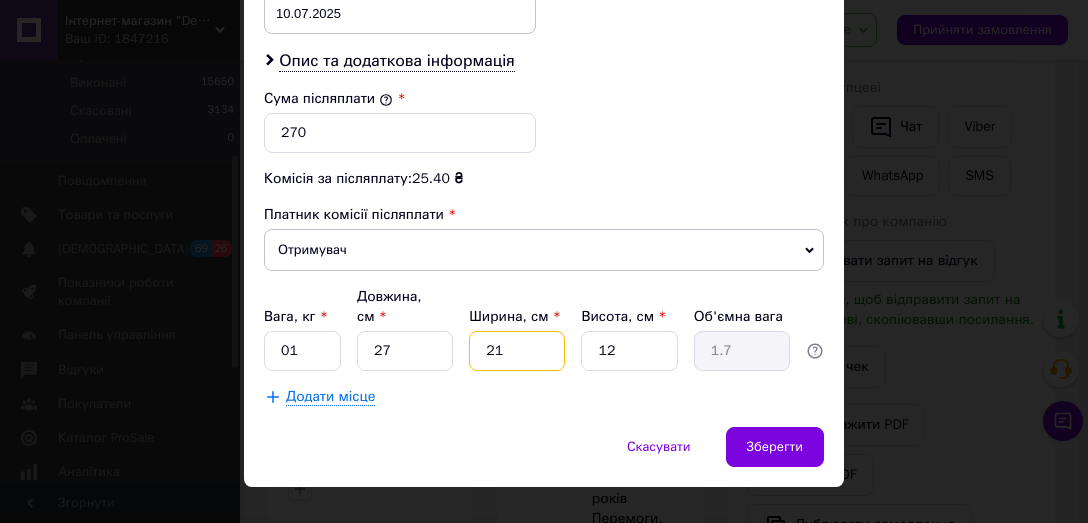 type on "21" 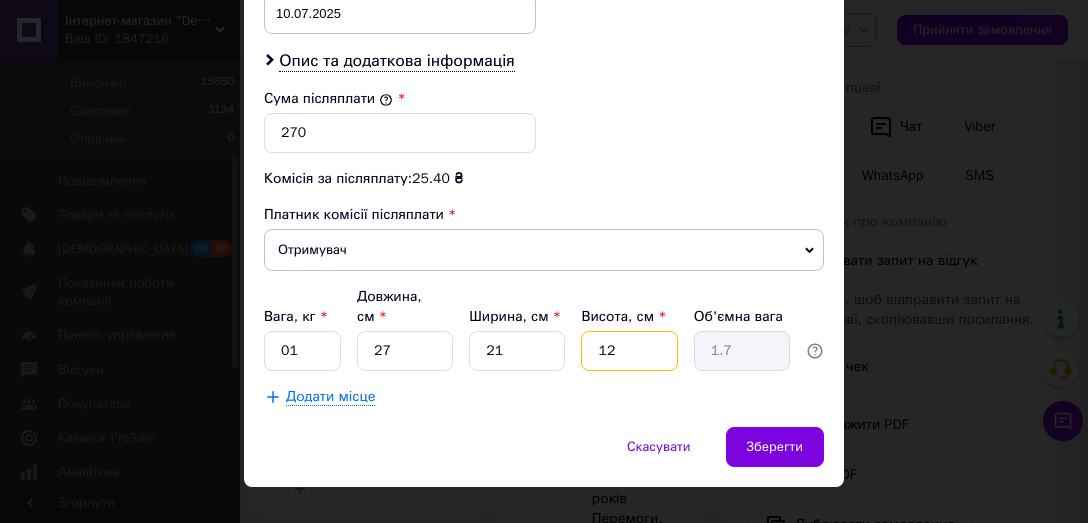 click on "12" at bounding box center [629, 351] 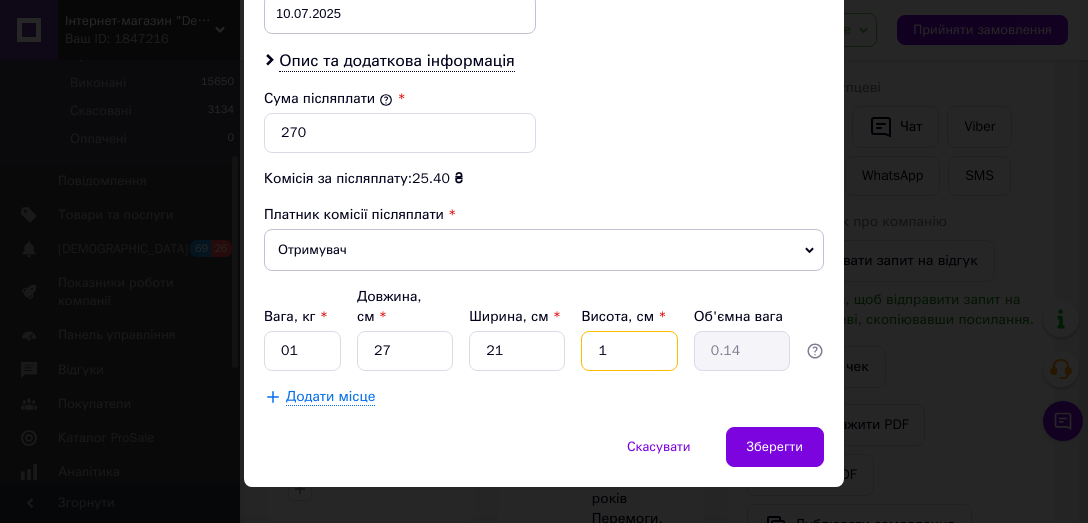 type 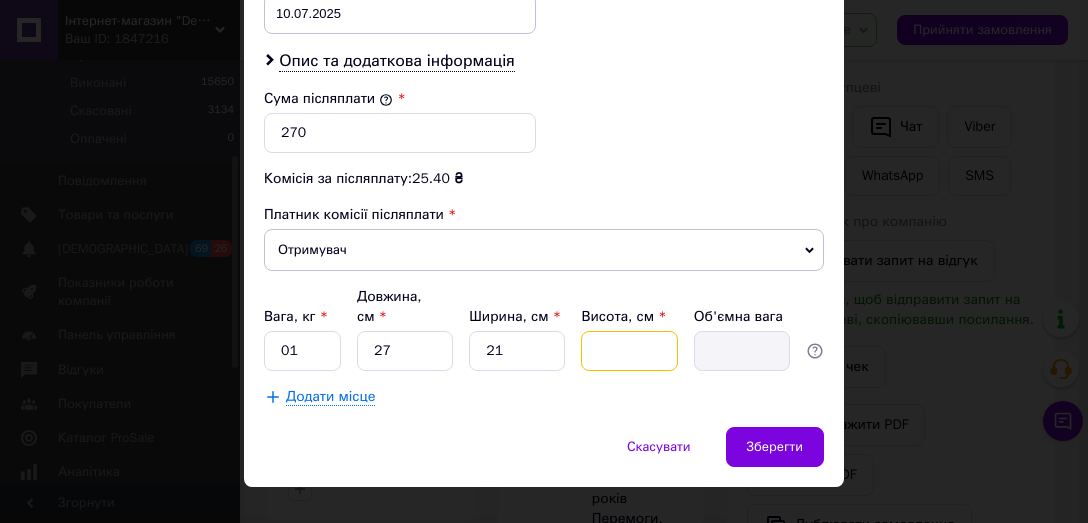 type on "7" 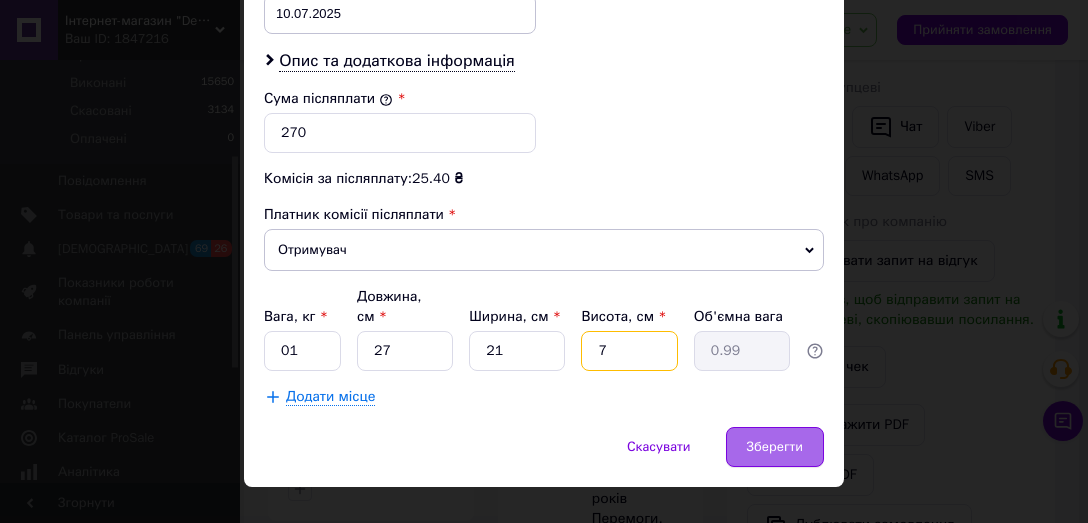 type on "7" 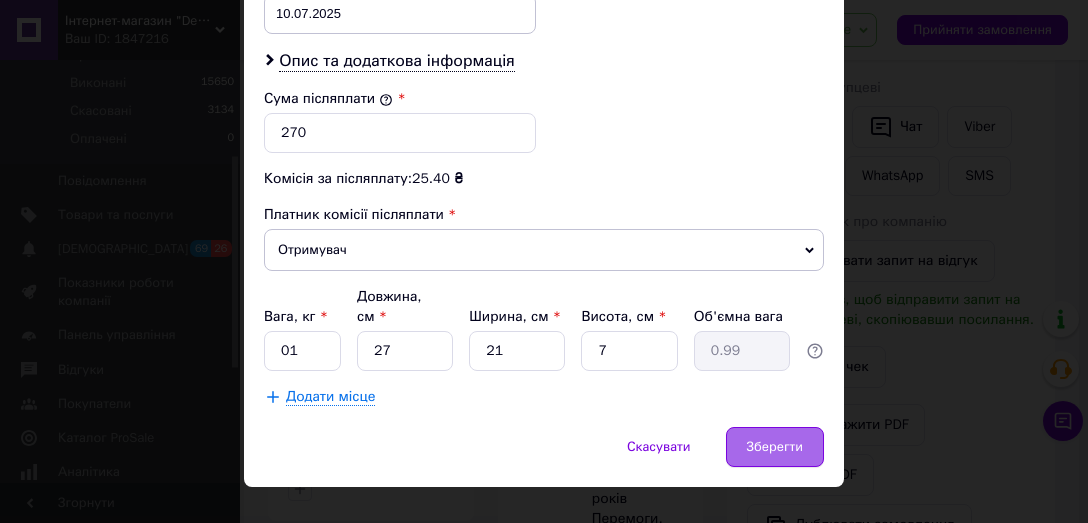 click on "Зберегти" at bounding box center [775, 447] 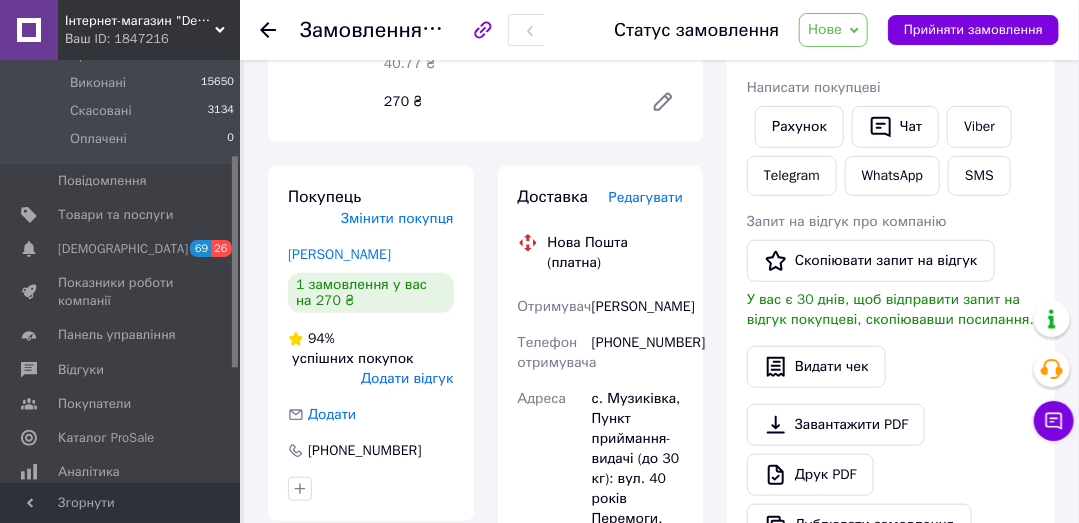 click on "Редагувати" at bounding box center (646, 197) 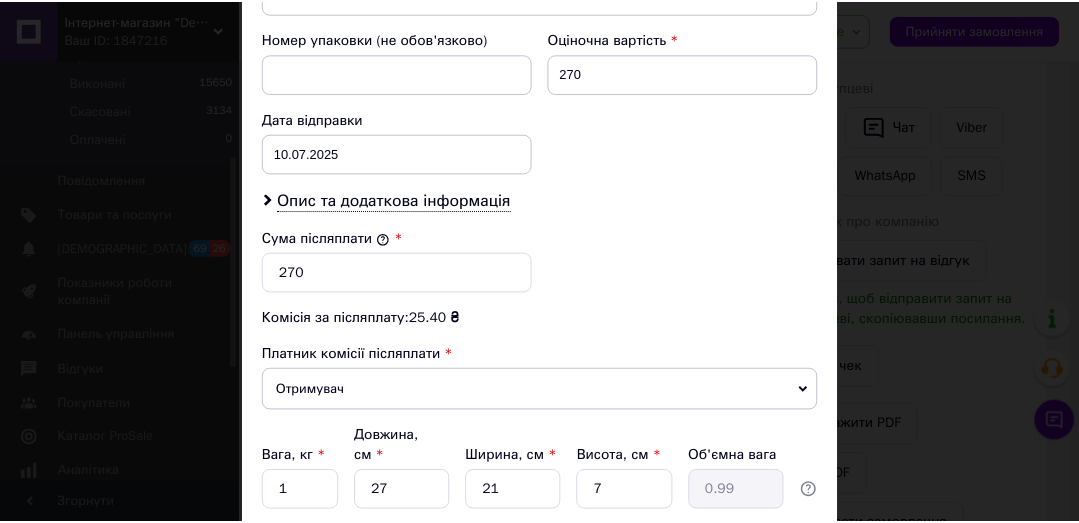 scroll, scrollTop: 952, scrollLeft: 0, axis: vertical 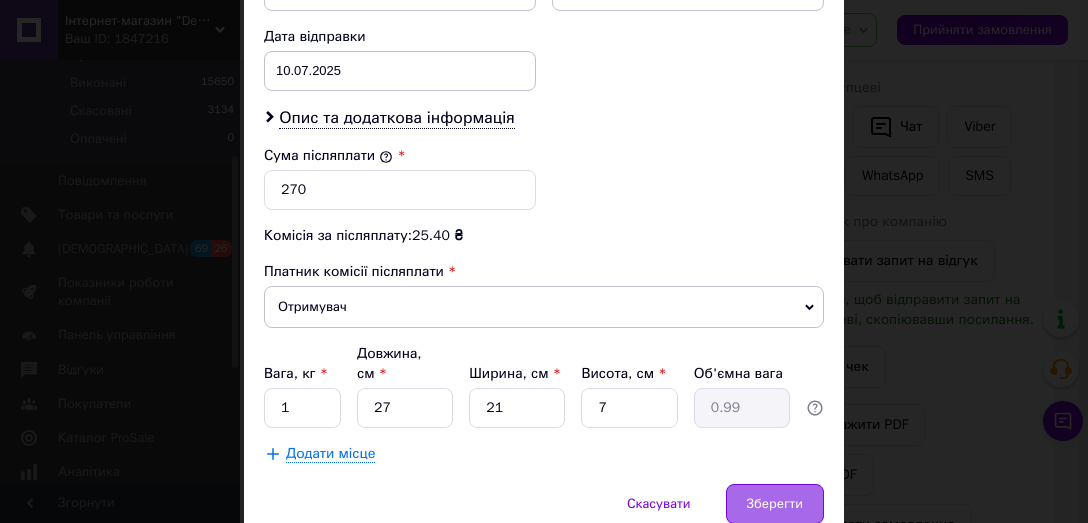 click on "Зберегти" at bounding box center (775, 504) 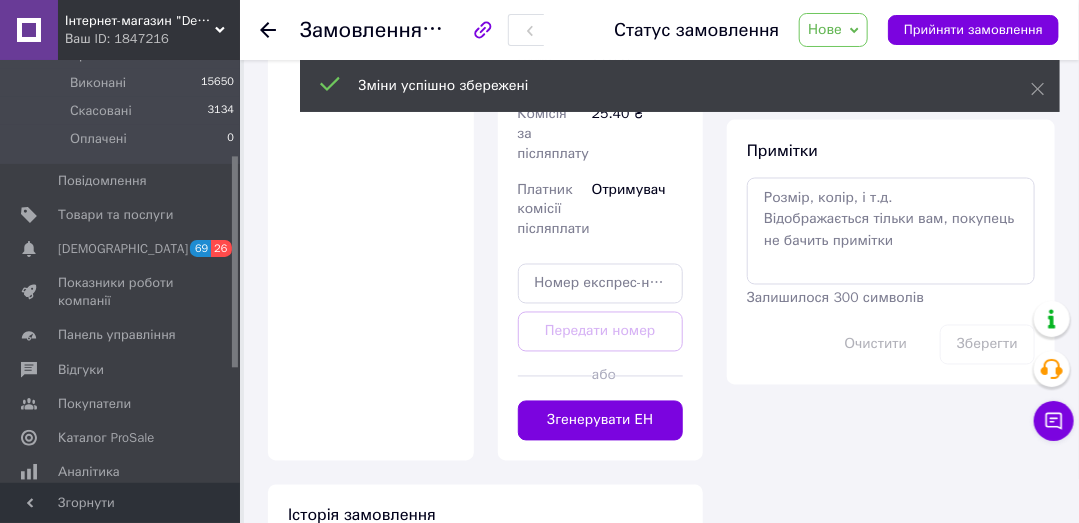 scroll, scrollTop: 1047, scrollLeft: 0, axis: vertical 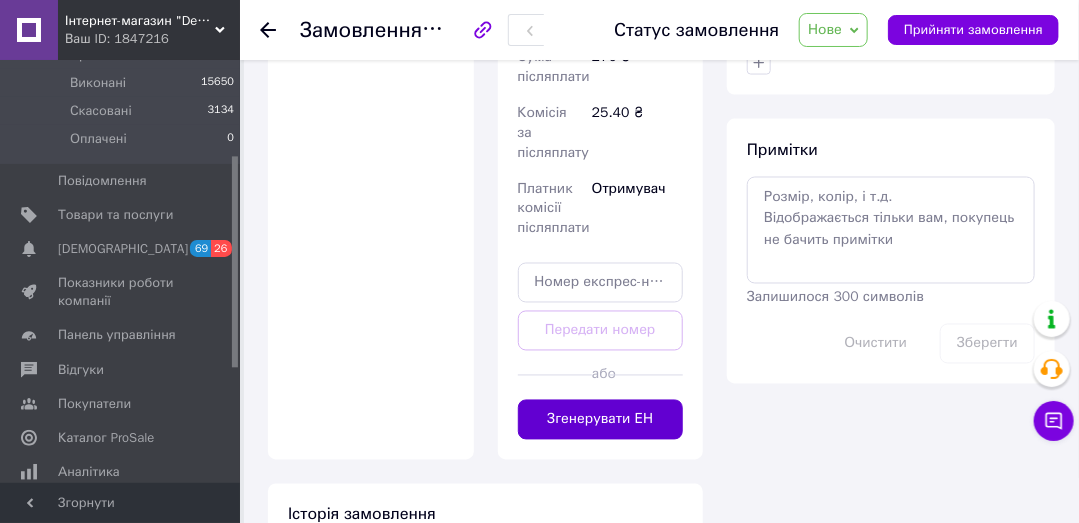 click on "Згенерувати ЕН" at bounding box center [601, 420] 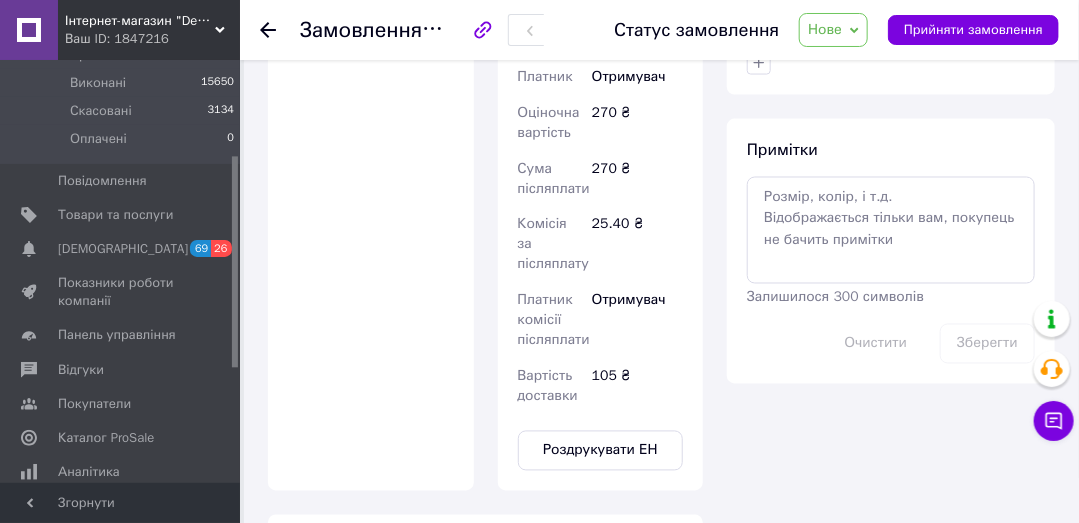 click on "Нове" at bounding box center (833, 30) 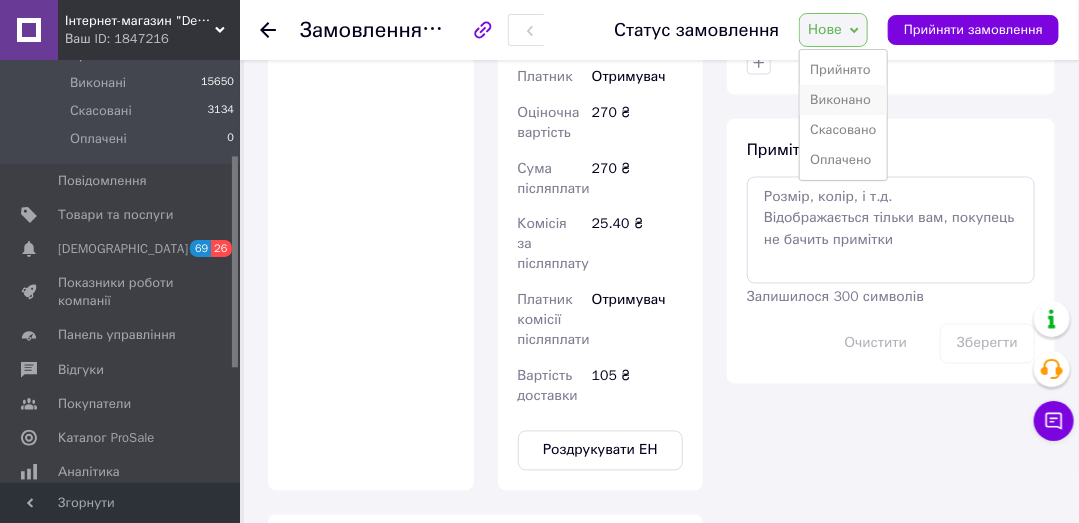 click on "Виконано" at bounding box center [843, 100] 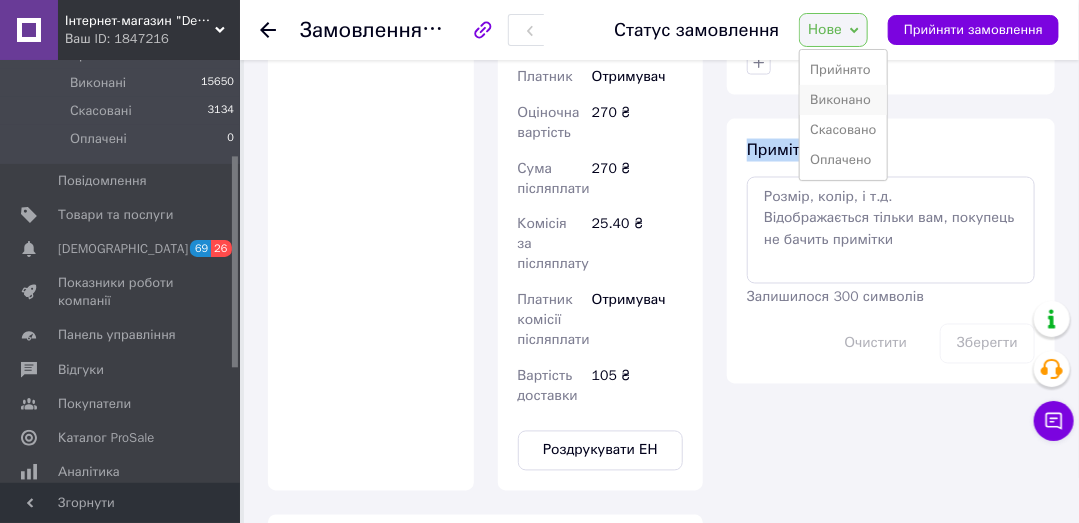 click on "Всього 1 товар 270 ₴ Доставка 105 ₴ Знижка Додати Всього до сплати 270 ₴ Комісія за замовлення 40.77 ₴ Дії Написати покупцеві Рахунок   Чат Viber Telegram WhatsApp SMS Запит на відгук про компанію   Скопіювати запит на відгук У вас є 30 днів, щоб відправити запит на відгук покупцеві, скопіювавши посилання.   Видати чек   Завантажити PDF   Друк PDF   Дублювати замовлення Мітки Особисті нотатки, які бачите лише ви. З їх допомогою можна фільтрувати замовлення Примітки Залишилося 300 символів Очистити Зберегти" at bounding box center [891, -290] 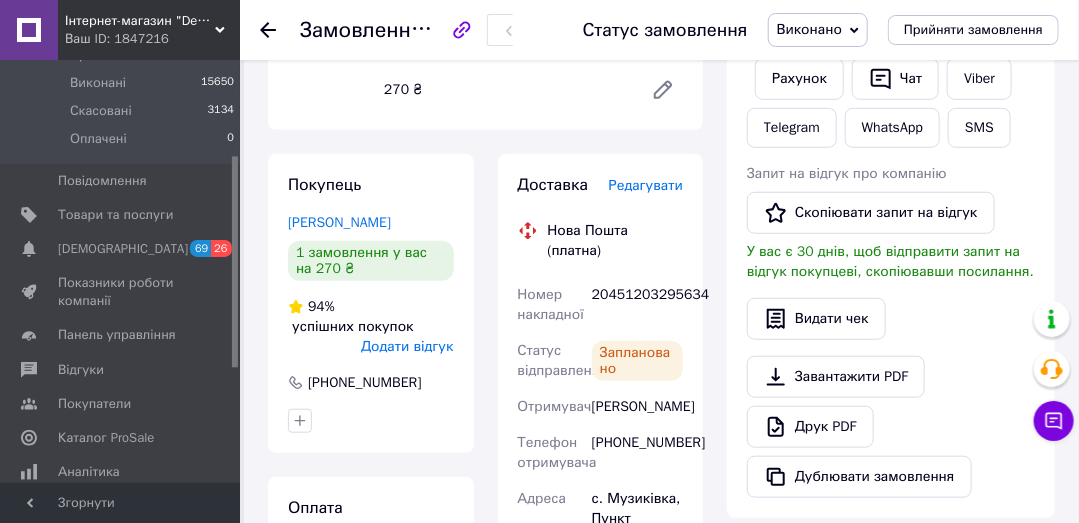 scroll, scrollTop: 476, scrollLeft: 0, axis: vertical 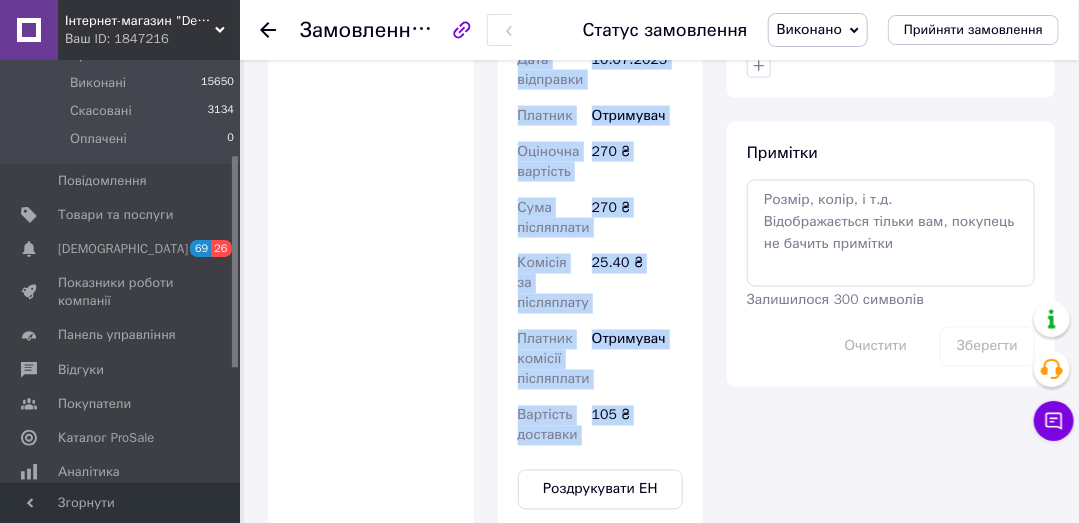 copy on "Нова Пошта (платна) Номер накладної 20451203295634 Статус відправлення Заплановано Отримувач Ломонос Яна Телефон отримувача +380970039338 Адреса с. Музиківка, Пункт приймання-видачі (до 30 кг): вул. 40 років Перемоги, 26-А Дата відправки 10.07.2025 Платник Отримувач Оціночна вартість 270 ₴ Сума післяплати 270 ₴ Комісія за післяплату 25.40 ₴ Платник комісії післяплати Отримувач Вартість доставки 105 ₴ Роздрукувати ЕН Платник Отримувач Відправник Прізвище отримувача Ім'я отримувача По батькові отримувача Телефон отримувача Тип доставки У відділенні Кур'єром В поштоматі Місто -- Не обрано -- Відділення Пункт приймання-видачі (до 30 кг): вул. 40 років Перемоги, 26-А Місце відправки м. Запоріжжя (Запорізька обл., Запорізький р-н.): №63 (до 30 кг на одне місце): просп. Ювілейний, 27Б Немає збігів. Спробуйте змінити умови пошуку Додати ще місце відправки Тип посилки Вантаж Документи Номер упаковки (не обов'язково) Оціночна вартість Дата відправки < 2025 > < Июль > Пн Вт Ср Чт Пт Сб Вс 30 1 2 3 4 5 6 7 8 9 10 11 1..." 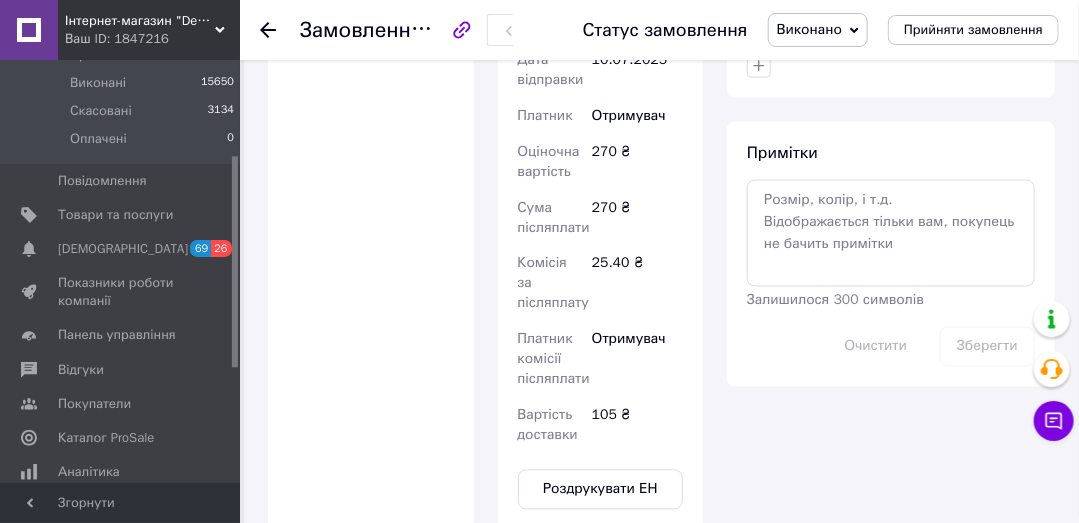 click on "Покупець Ломонос Яна 1 замовлення у вас на 270 ₴ 94%   успішних покупок Додати відгук +380970039338 Оплата Післяплата" at bounding box center [371, 34] 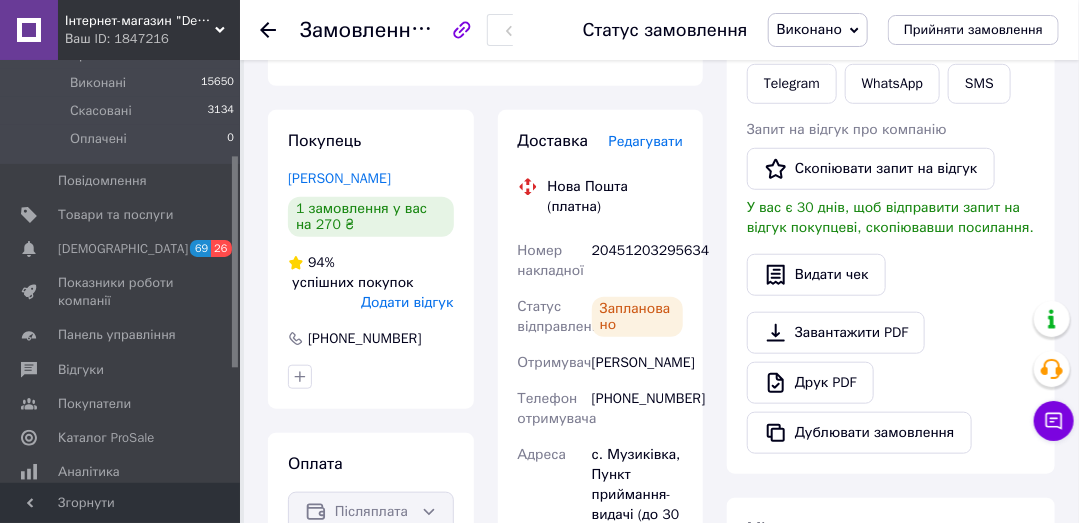 scroll, scrollTop: 532, scrollLeft: 0, axis: vertical 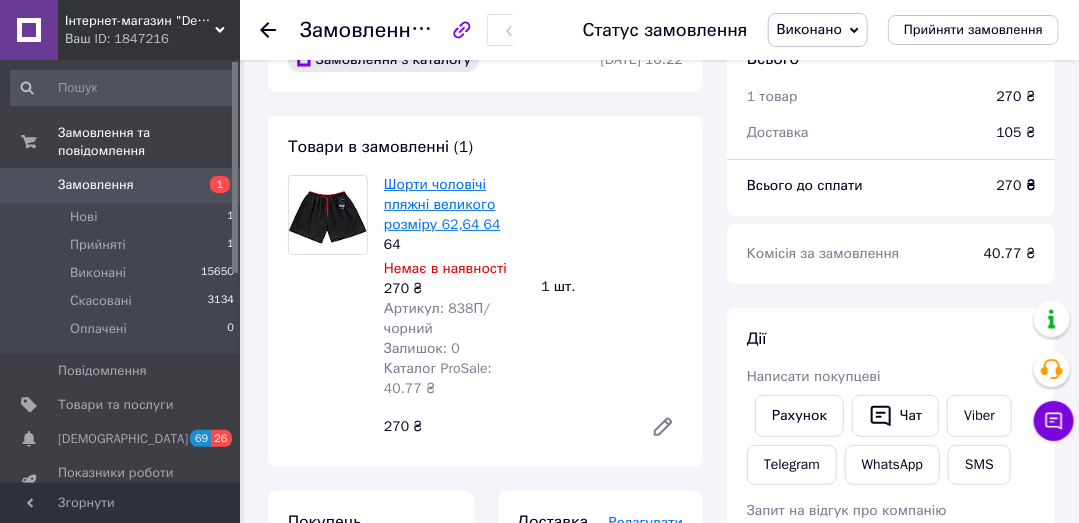 click on "Шорти чоловічі пляжні великого розміру 62,64 64" at bounding box center [442, 204] 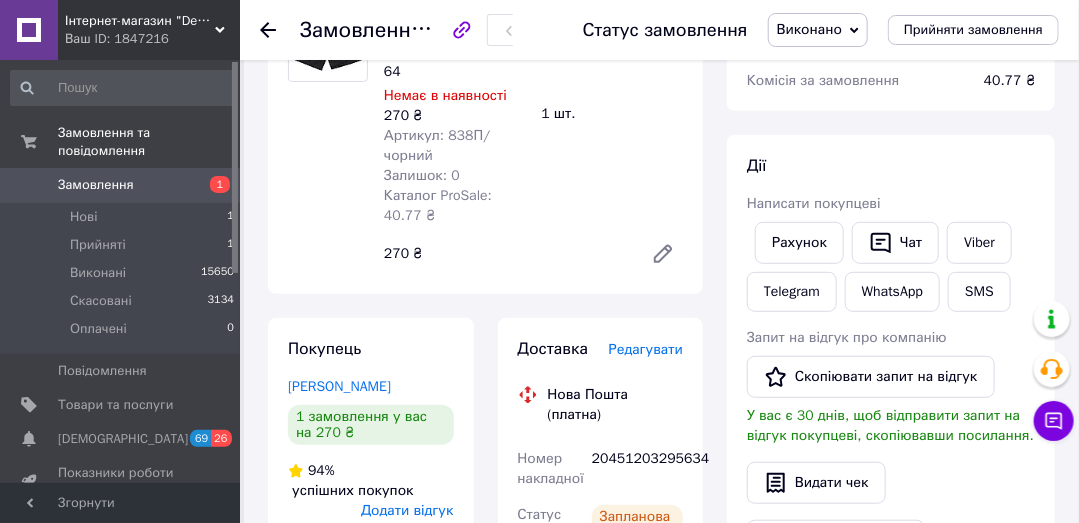 scroll, scrollTop: 342, scrollLeft: 0, axis: vertical 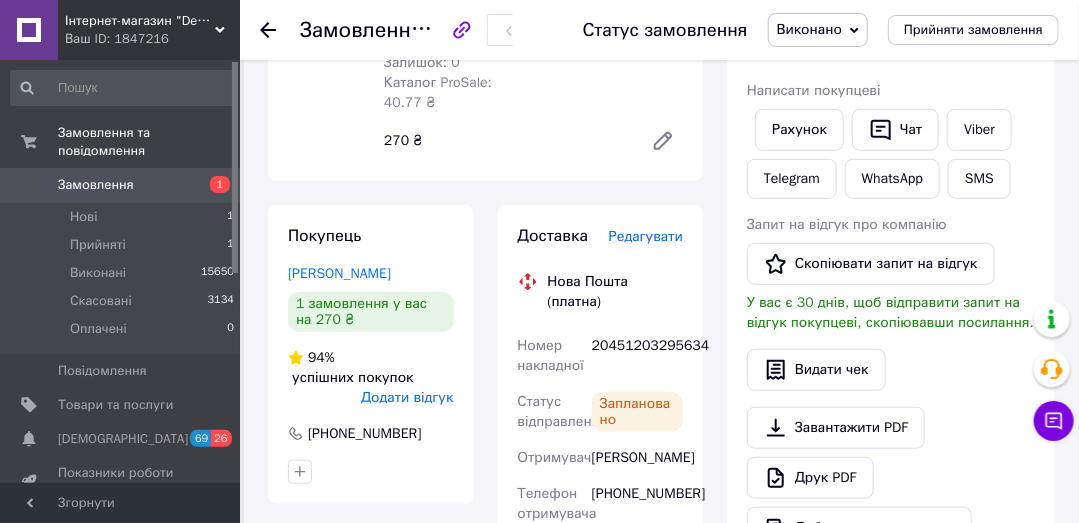 click on "Редагувати" at bounding box center (646, 236) 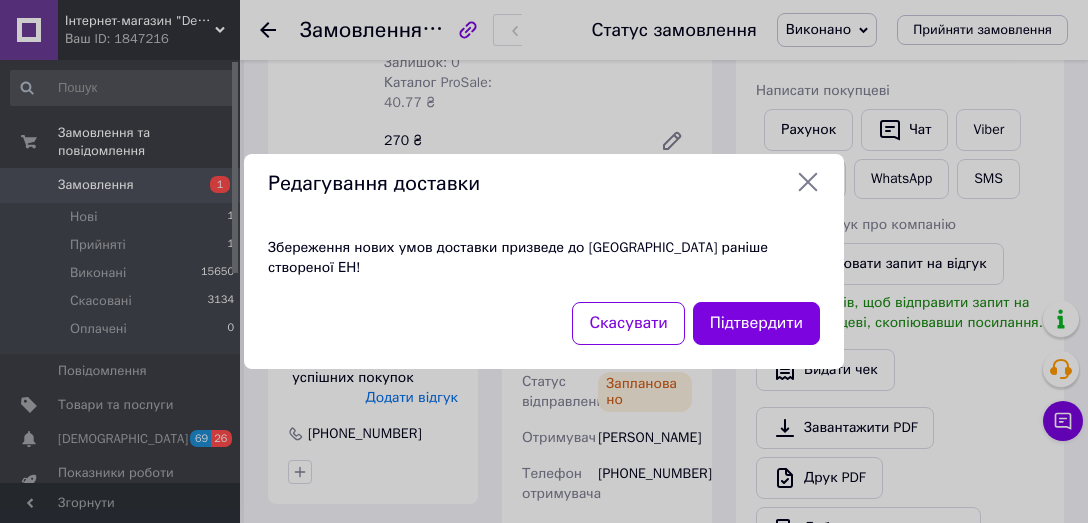 click 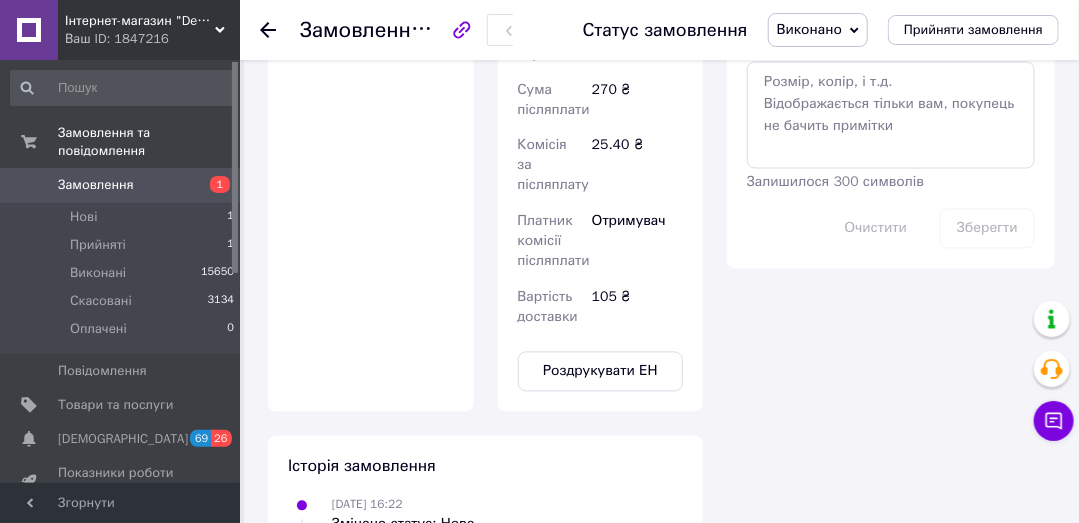 scroll, scrollTop: 1257, scrollLeft: 0, axis: vertical 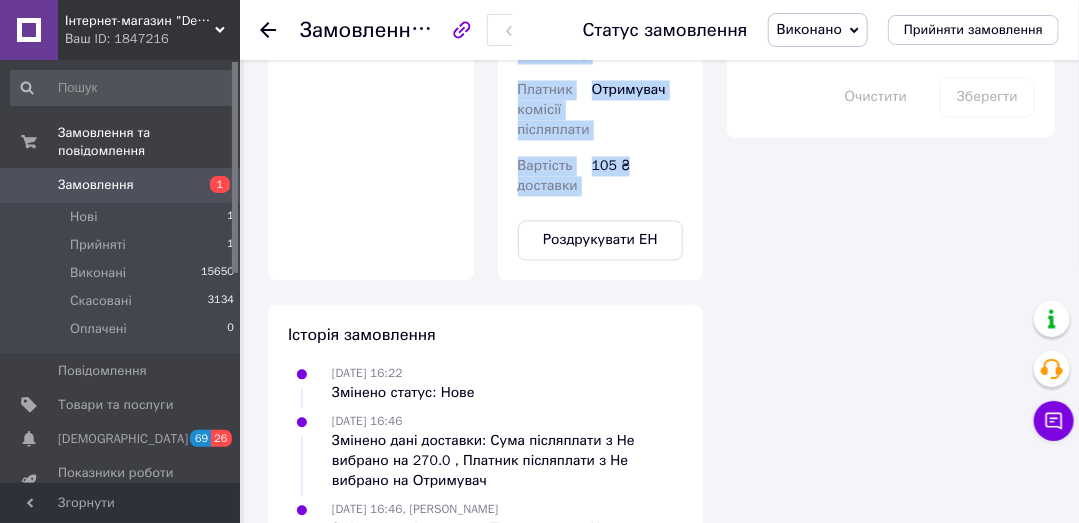 copy on "Номер накладної 20451203295634 Статус відправлення Заплановано Отримувач Ломонос Яна Телефон отримувача +380970039338 Адреса с. Музиківка, Пункт приймання-видачі (до 30 кг): вул. 40 років Перемоги, 26-А Дата відправки 10.07.2025 Платник Отримувач Оціночна вартість 270 ₴ Сума післяплати 270 ₴ Комісія за післяплату 25.40 ₴ Платник комісії післяплати Отримувач Вартість доставки 105 ₴" 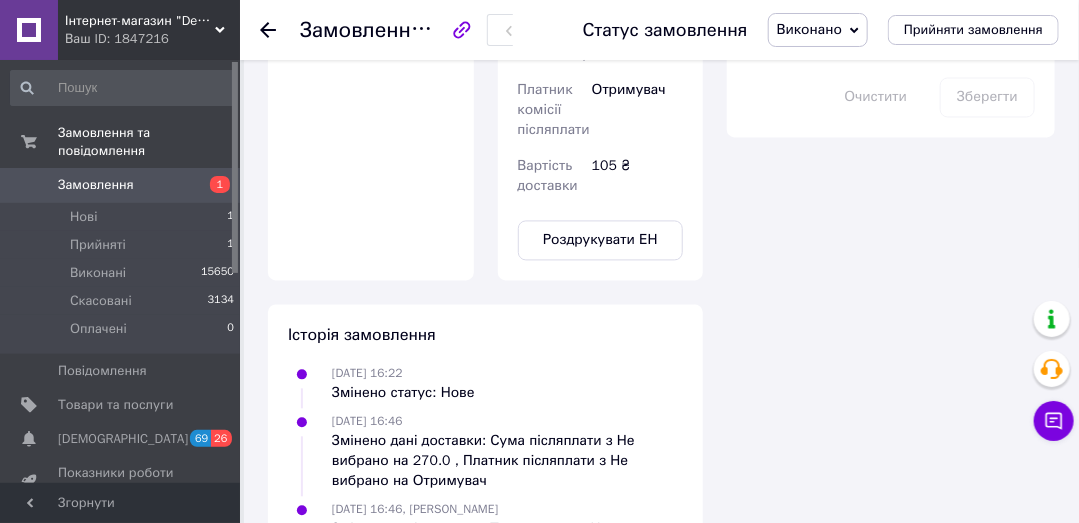 click on "Всього 1 товар 270 ₴ Доставка 105 ₴ Всього до сплати 270 ₴ Комісія за замовлення 40.77 ₴ Дії Написати покупцеві Рахунок   Чат Viber Telegram WhatsApp SMS Запит на відгук про компанію   Скопіювати запит на відгук У вас є 30 днів, щоб відправити запит на відгук покупцеві, скопіювавши посилання.   Видати чек   Завантажити PDF   Друк PDF   Дублювати замовлення Мітки Особисті нотатки, які бачите лише ви. З їх допомогою можна фільтрувати замовлення Примітки Залишилося 300 символів Очистити Зберегти" at bounding box center [891, -139] 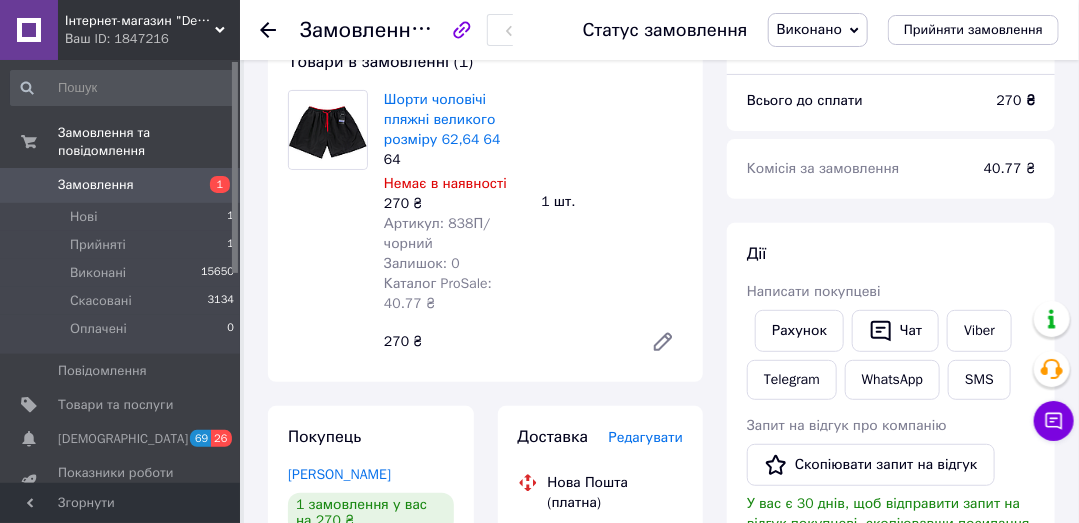 scroll, scrollTop: 114, scrollLeft: 0, axis: vertical 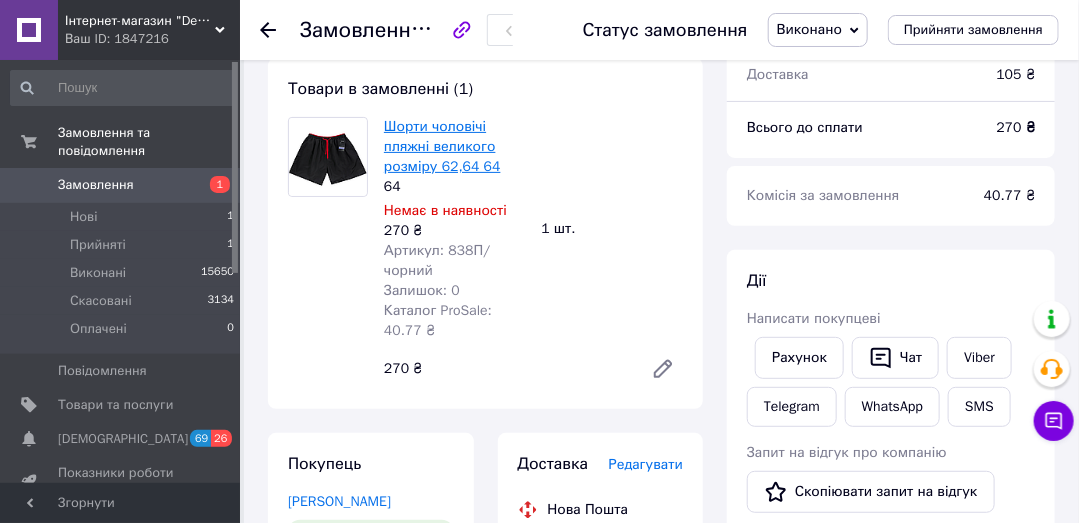 click on "Шорти чоловічі пляжні великого розміру 62,64 64" at bounding box center (442, 146) 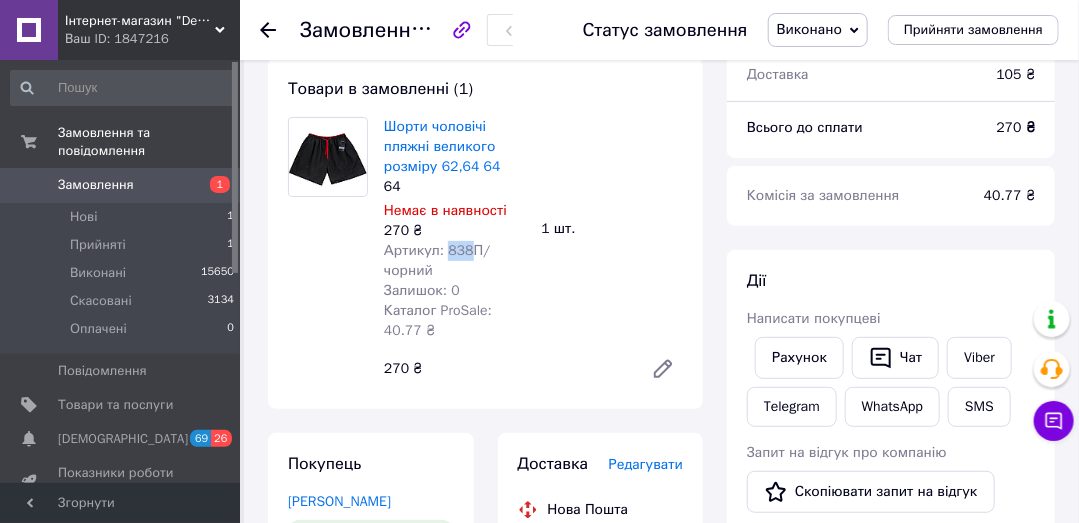 drag, startPoint x: 441, startPoint y: 252, endPoint x: 465, endPoint y: 252, distance: 24 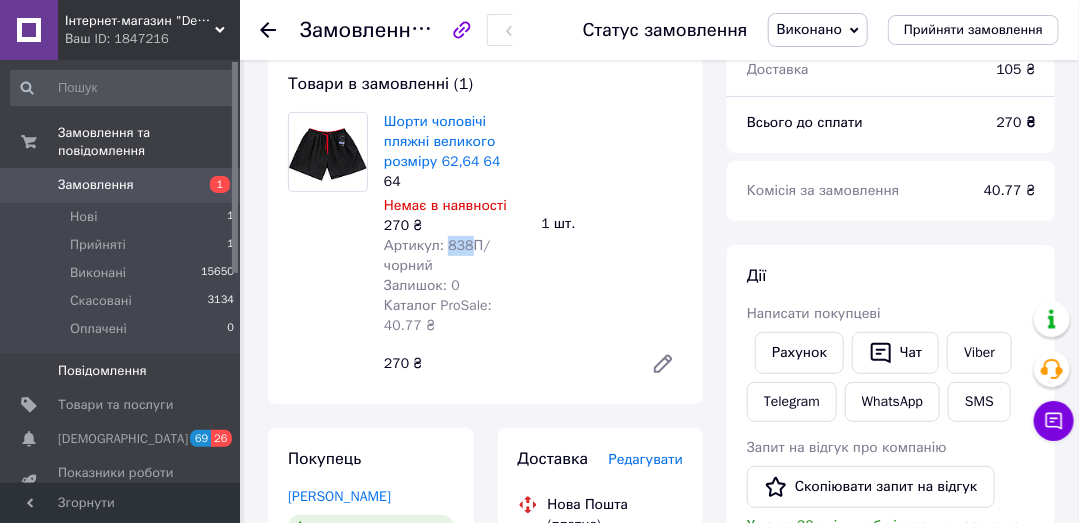 scroll, scrollTop: 0, scrollLeft: 0, axis: both 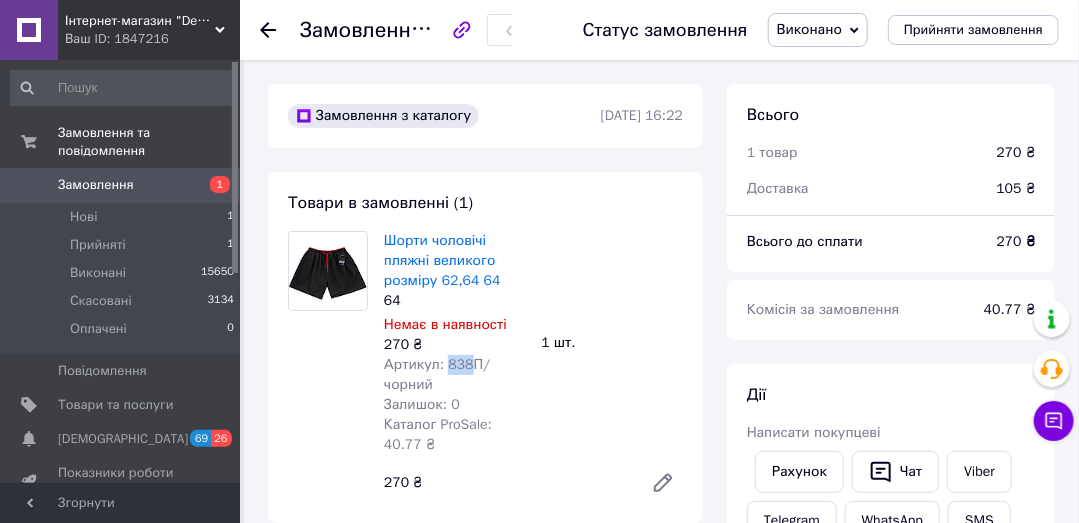 click on "Замовлення" at bounding box center (96, 185) 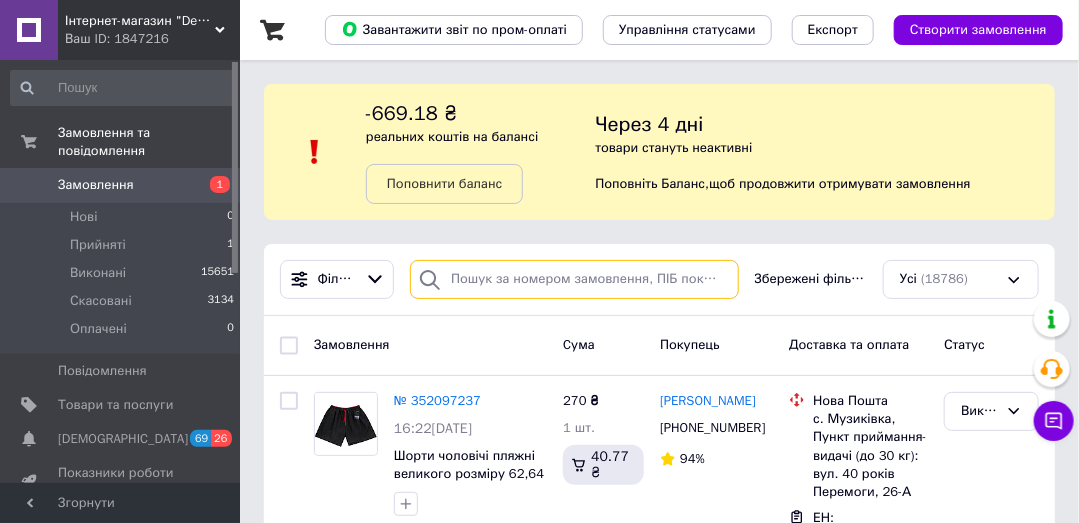 click at bounding box center (574, 279) 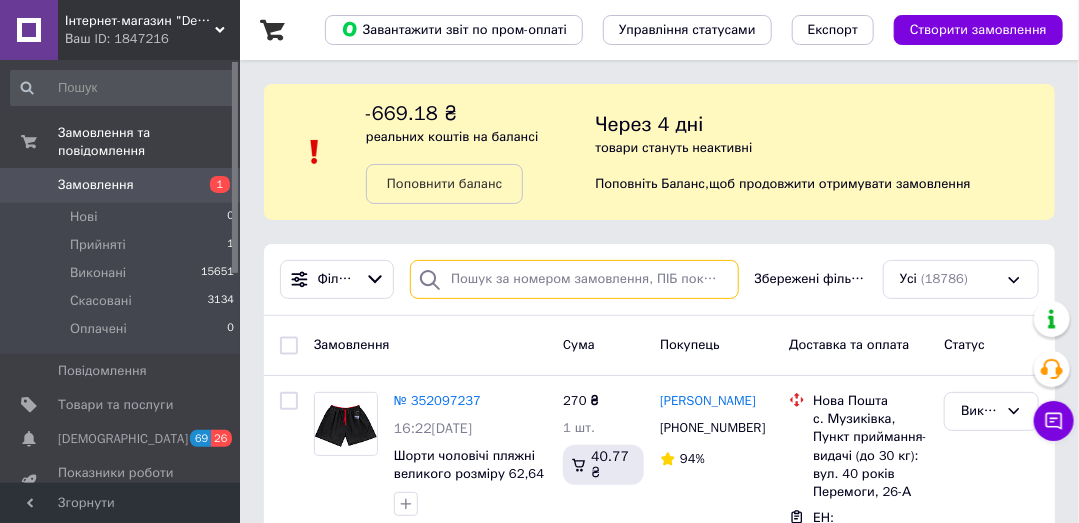 paste on "Лизогуб" 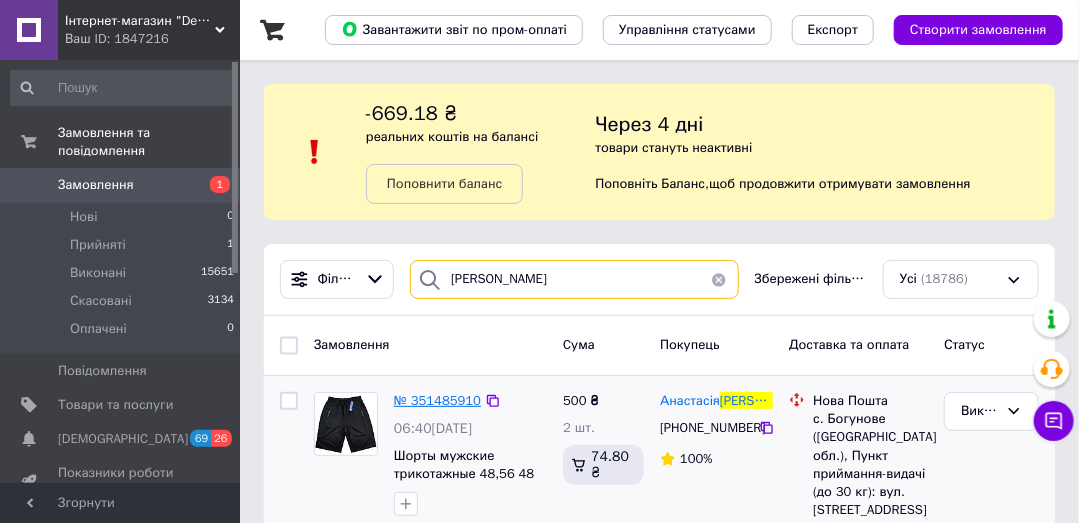 type on "Лизогуб" 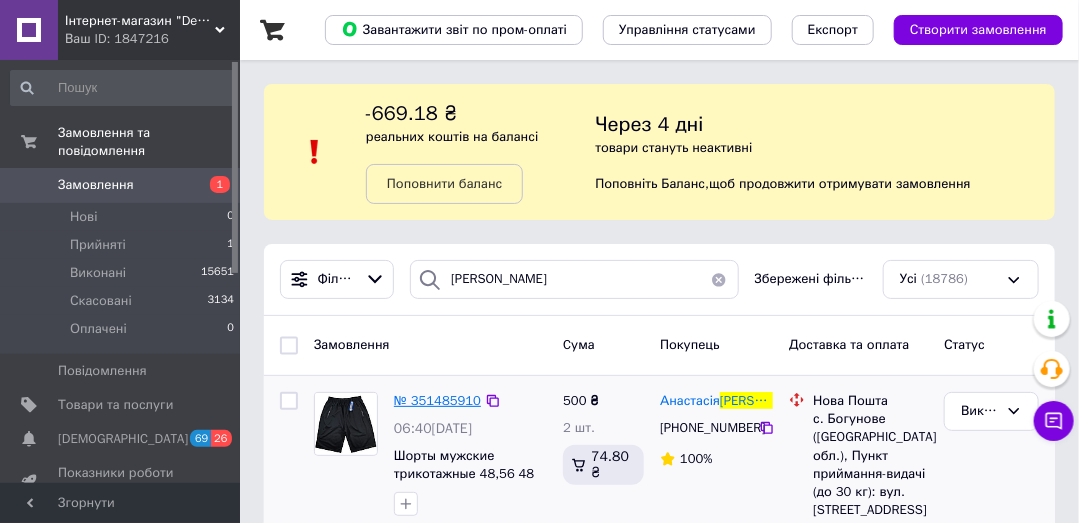click on "№ 351485910" at bounding box center [437, 400] 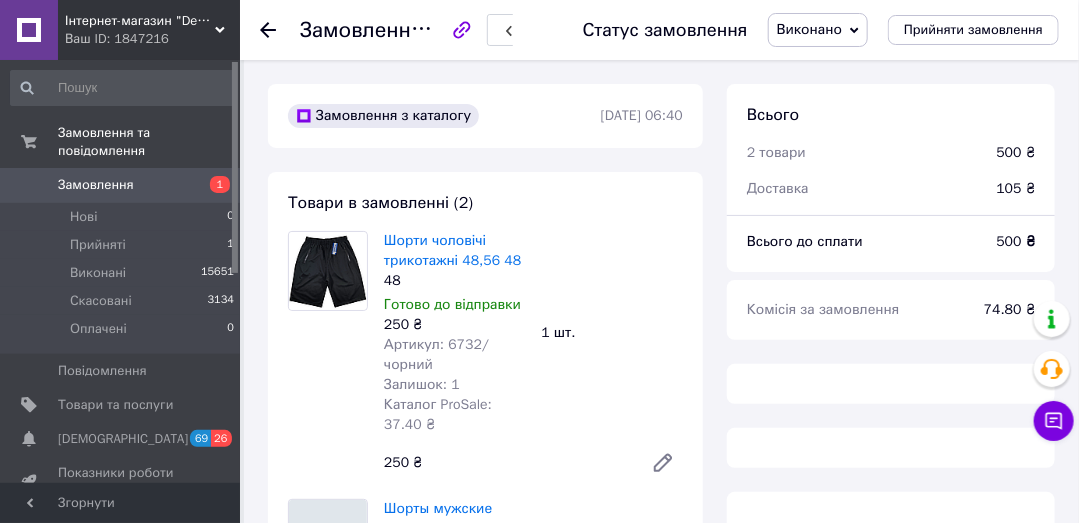scroll, scrollTop: 381, scrollLeft: 0, axis: vertical 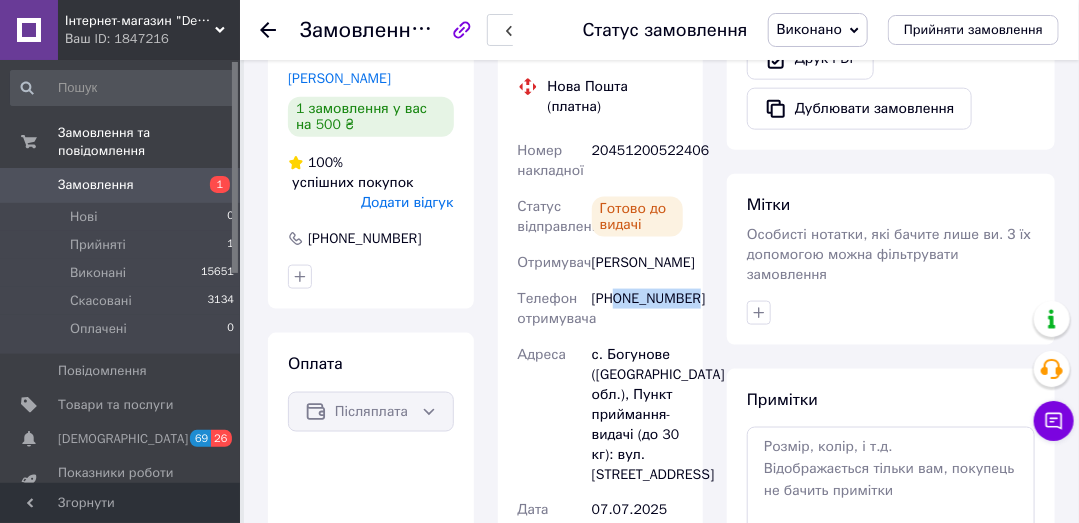drag, startPoint x: 619, startPoint y: 281, endPoint x: 691, endPoint y: 286, distance: 72.1734 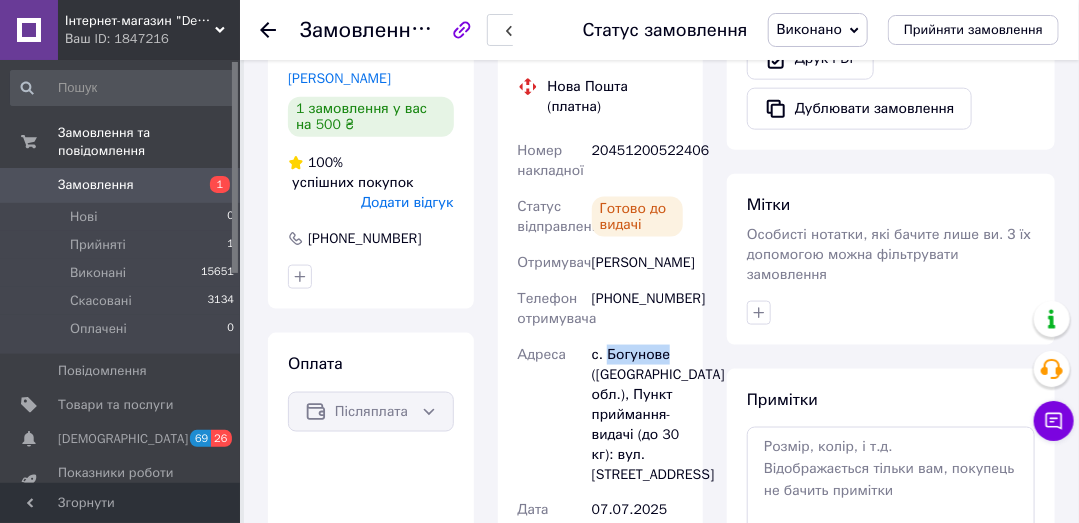 drag, startPoint x: 607, startPoint y: 333, endPoint x: 668, endPoint y: 339, distance: 61.294373 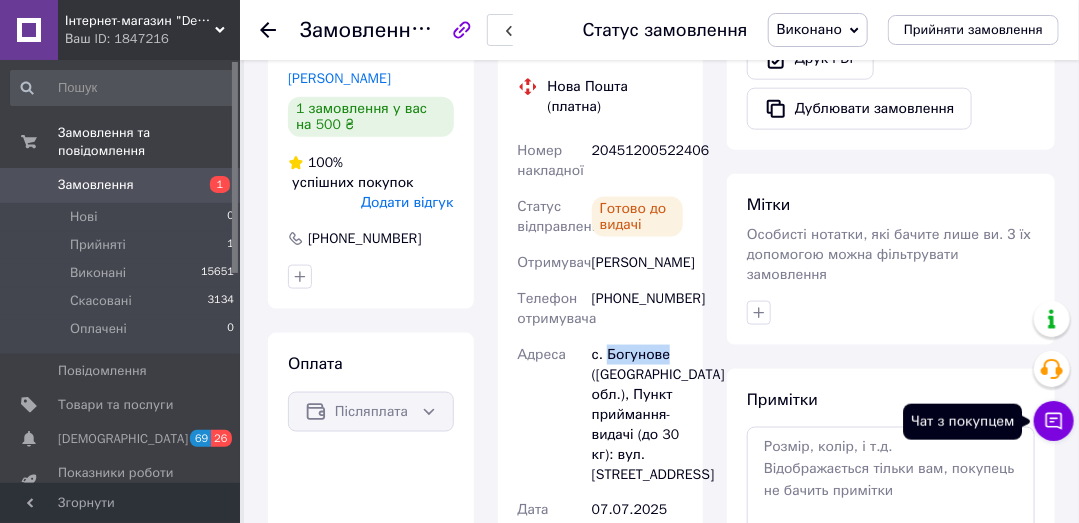 click 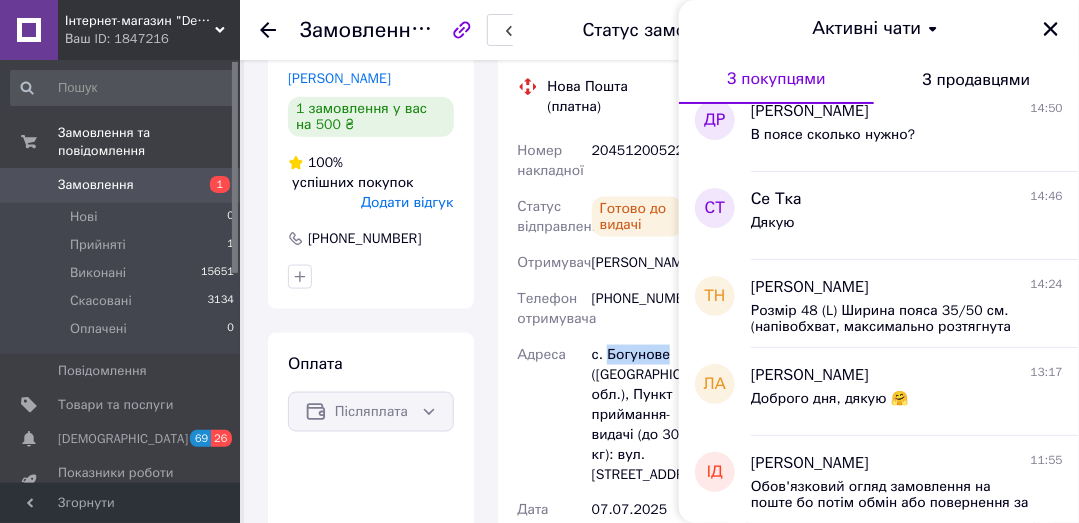 scroll, scrollTop: 285, scrollLeft: 0, axis: vertical 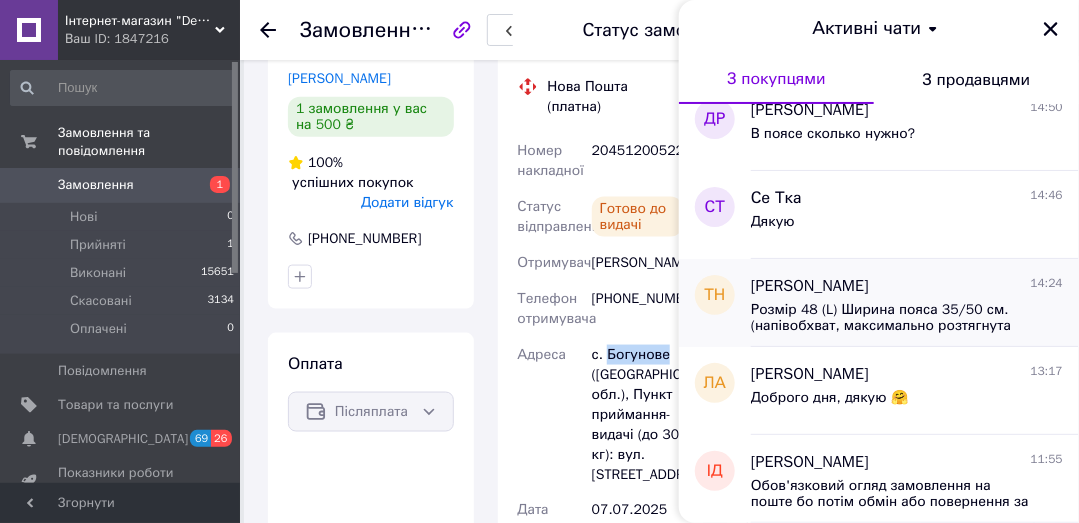 click on "Розмір 48 (L) Ширина пояса 35/50 см.(напівобхват, максимально розтягнута гумка). Ширина стегон 55 см.(напівобхват). Довжина штанів 106 см." at bounding box center (893, 318) 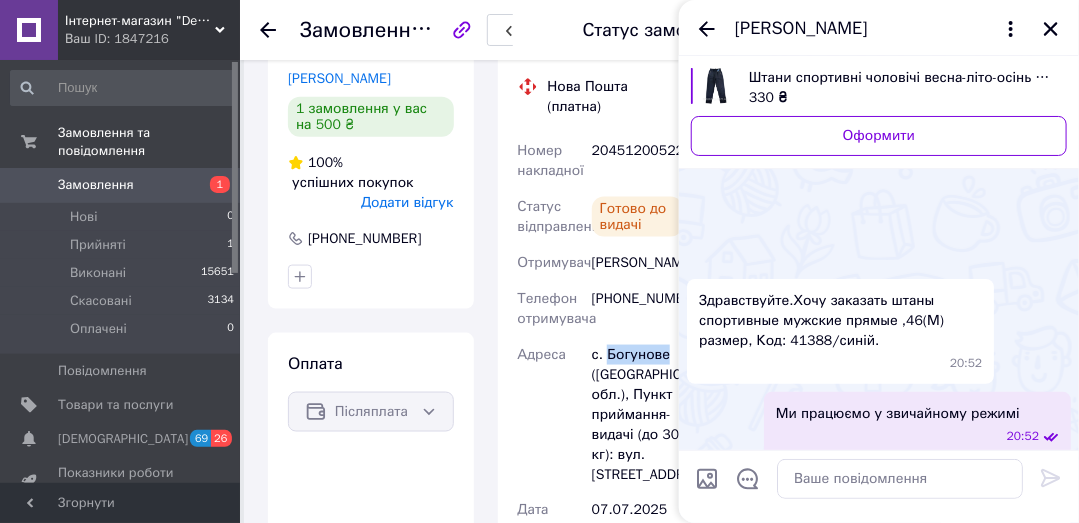 scroll, scrollTop: 963, scrollLeft: 0, axis: vertical 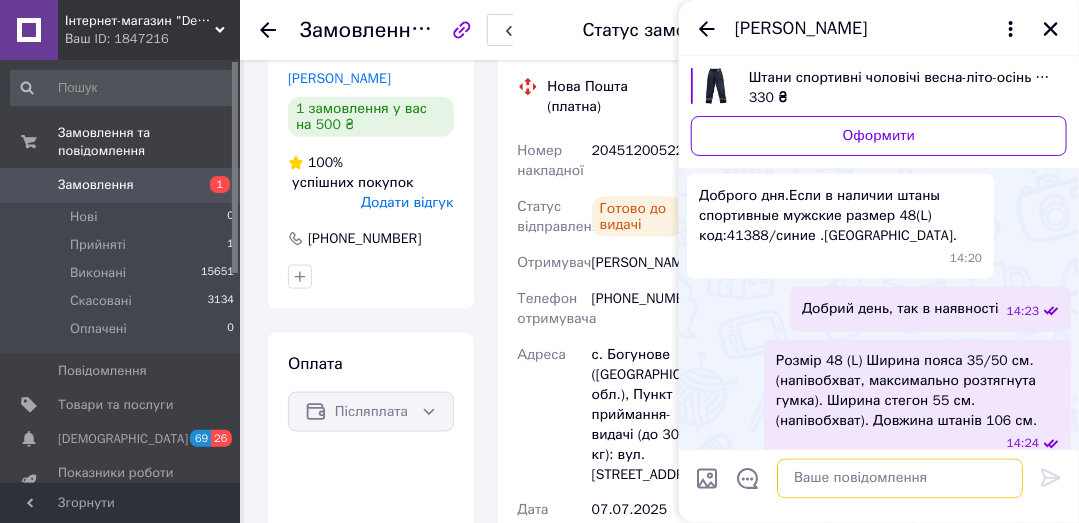 click at bounding box center (900, 479) 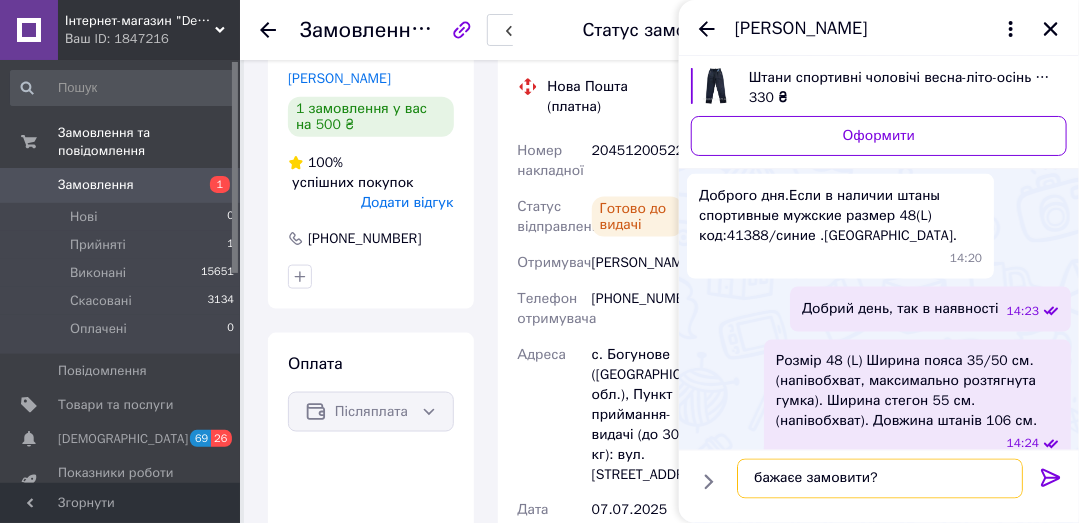 type on "бажаєе замовити?" 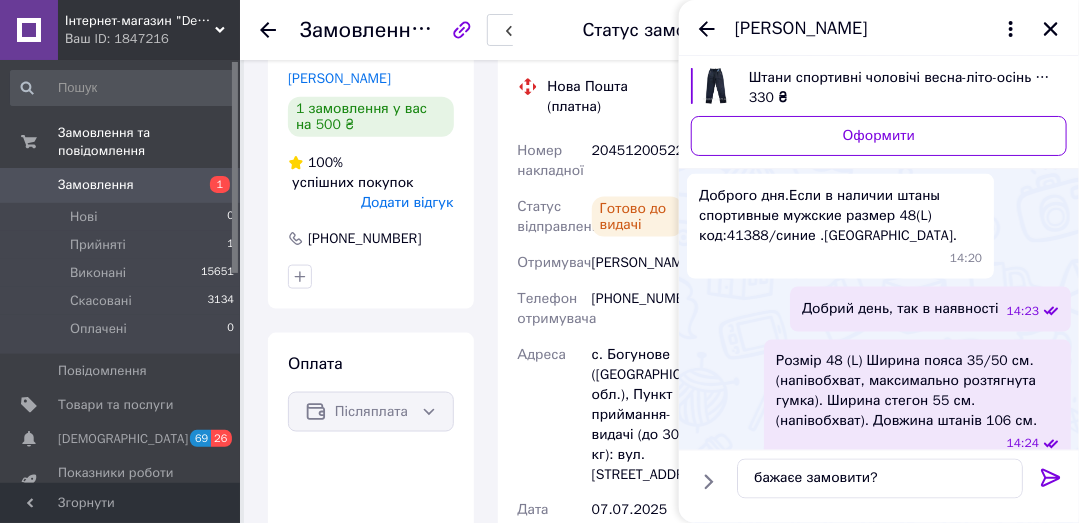 click 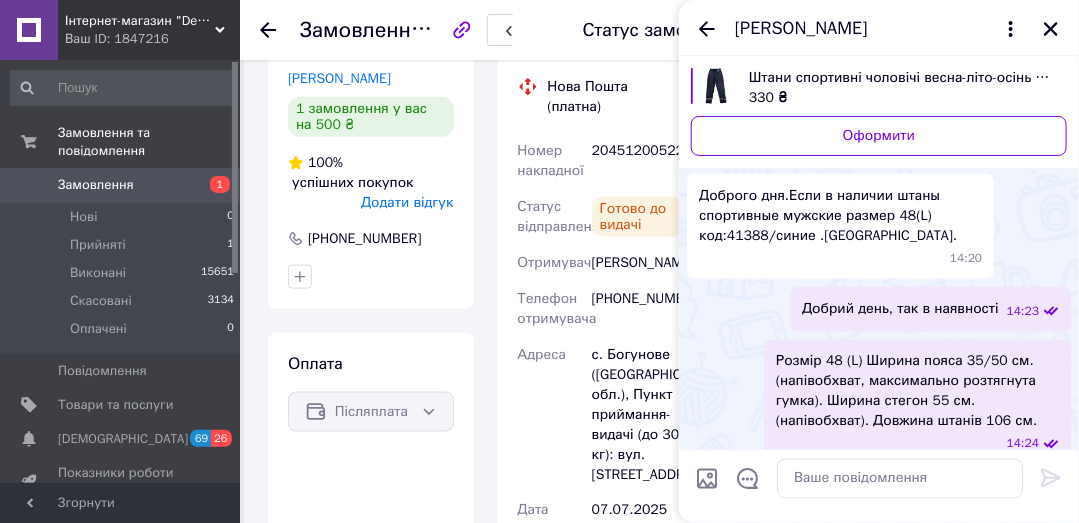 scroll, scrollTop: 913, scrollLeft: 0, axis: vertical 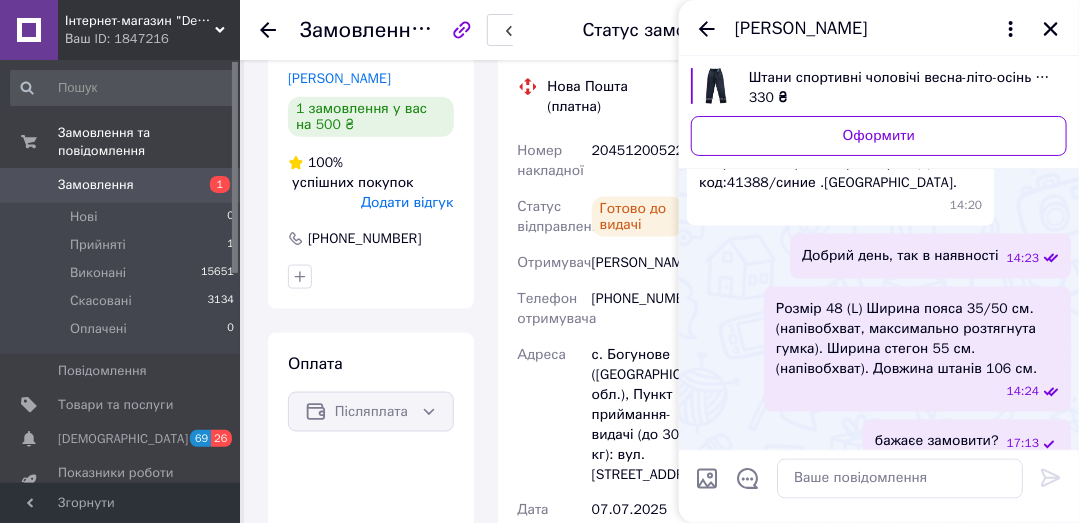 click on "Покупець Лизогуб Анастасія 1 замовлення у вас на 500 ₴ 100%   успішних покупок Додати відгук +380669684896" at bounding box center (371, 159) 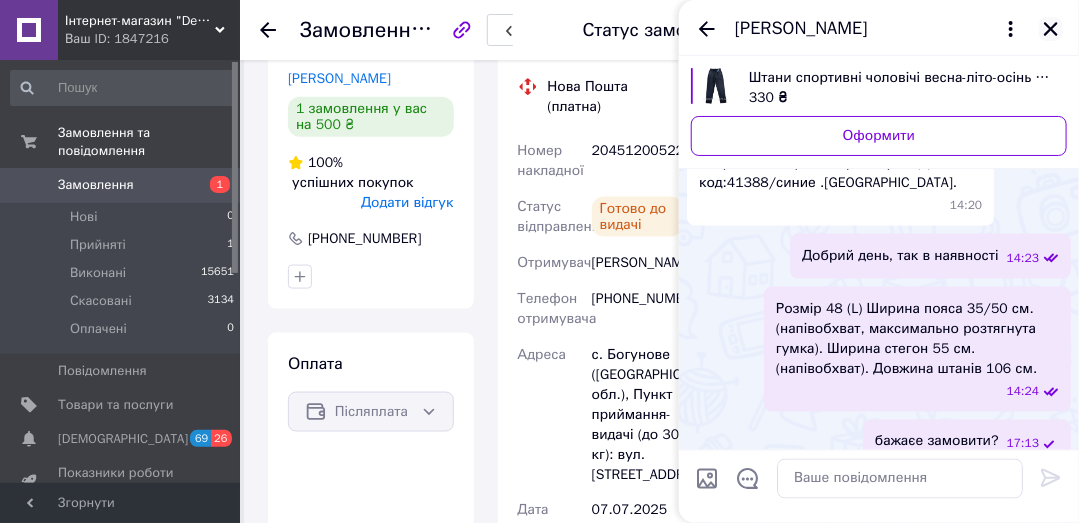 click 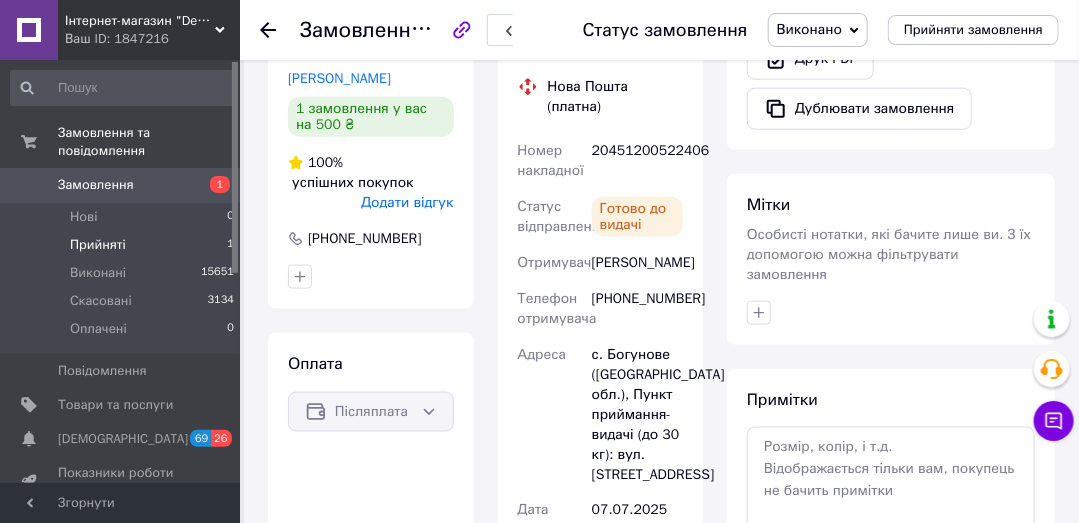 click on "Прийняті" at bounding box center (98, 245) 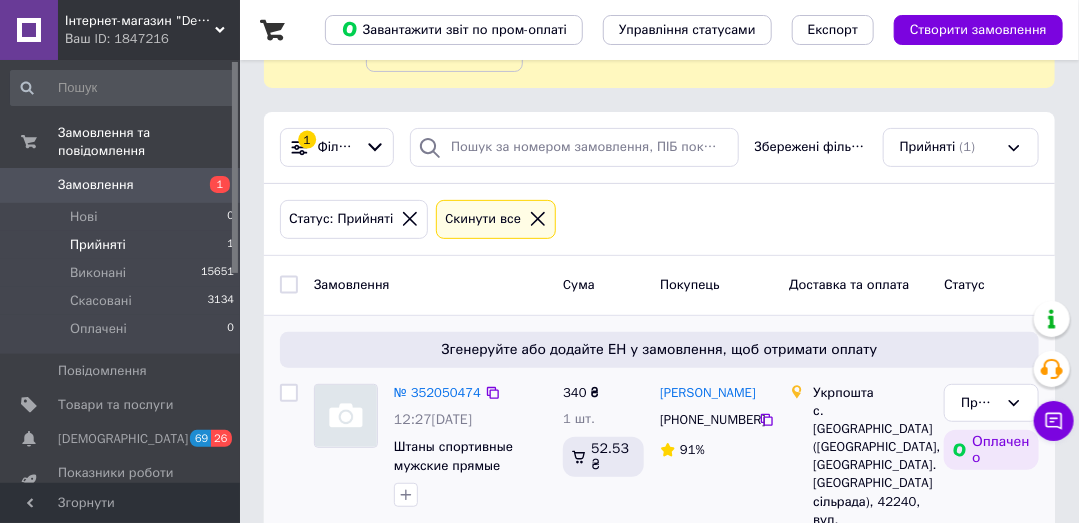 scroll, scrollTop: 228, scrollLeft: 0, axis: vertical 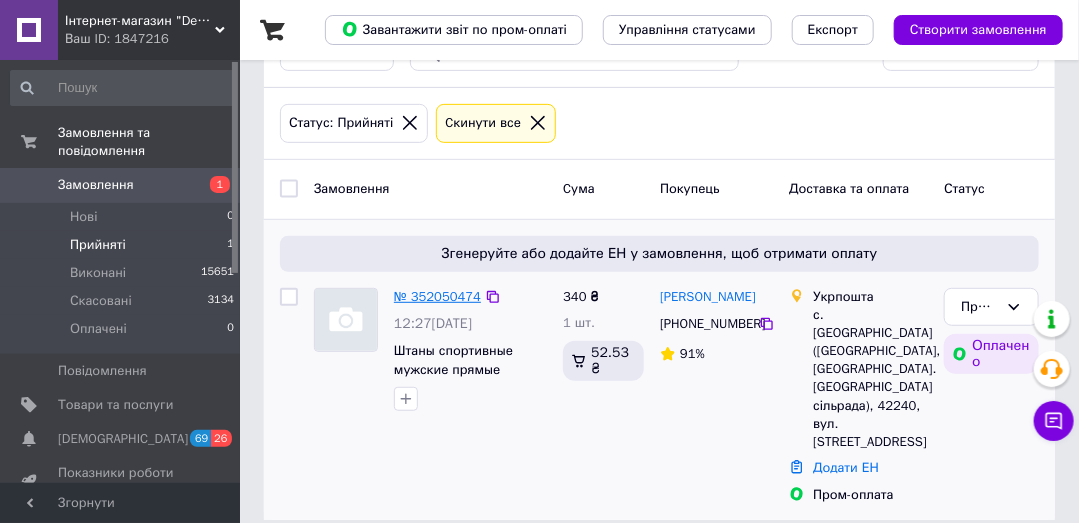 click on "№ 352050474" at bounding box center (437, 296) 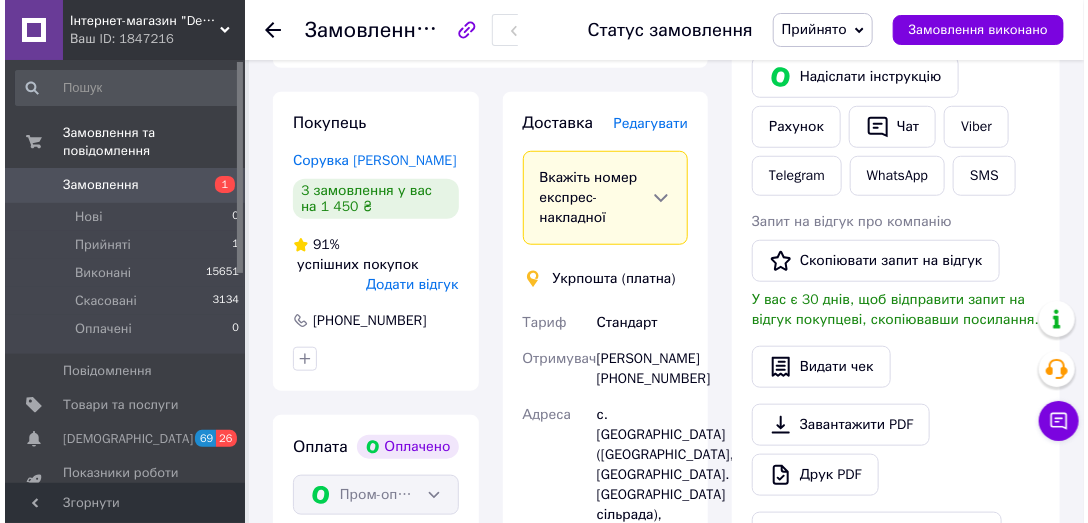 scroll, scrollTop: 418, scrollLeft: 0, axis: vertical 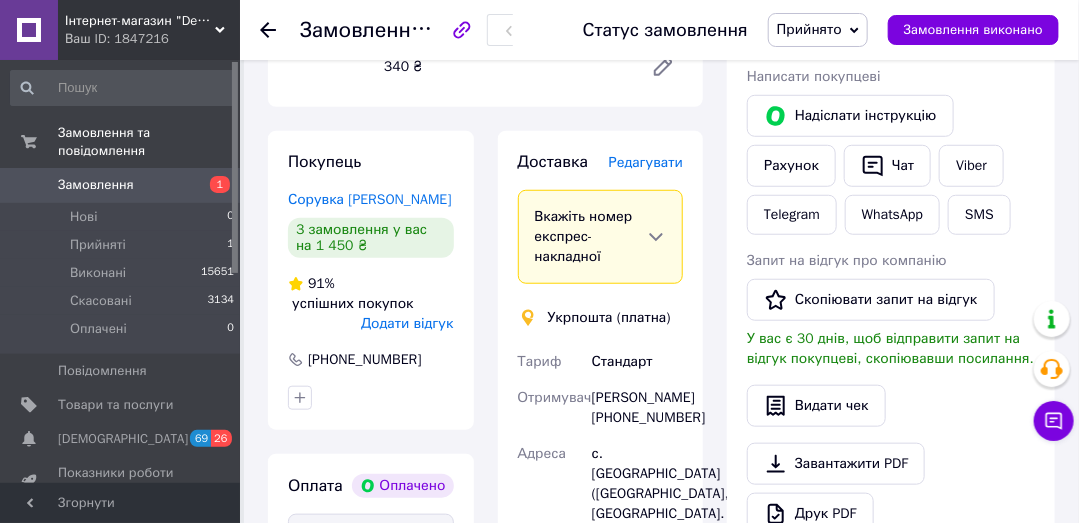 click on "Редагувати" at bounding box center [646, 162] 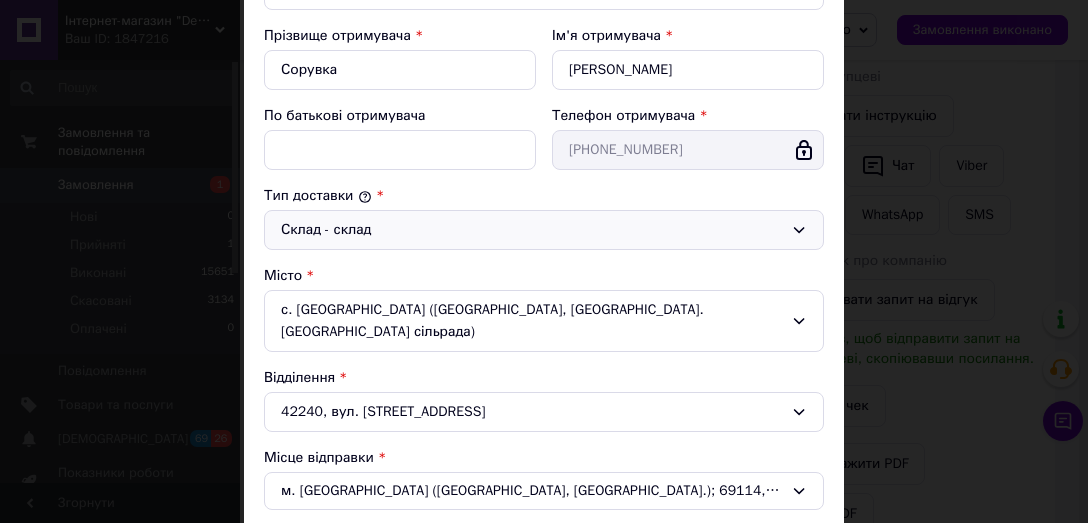 scroll, scrollTop: 476, scrollLeft: 0, axis: vertical 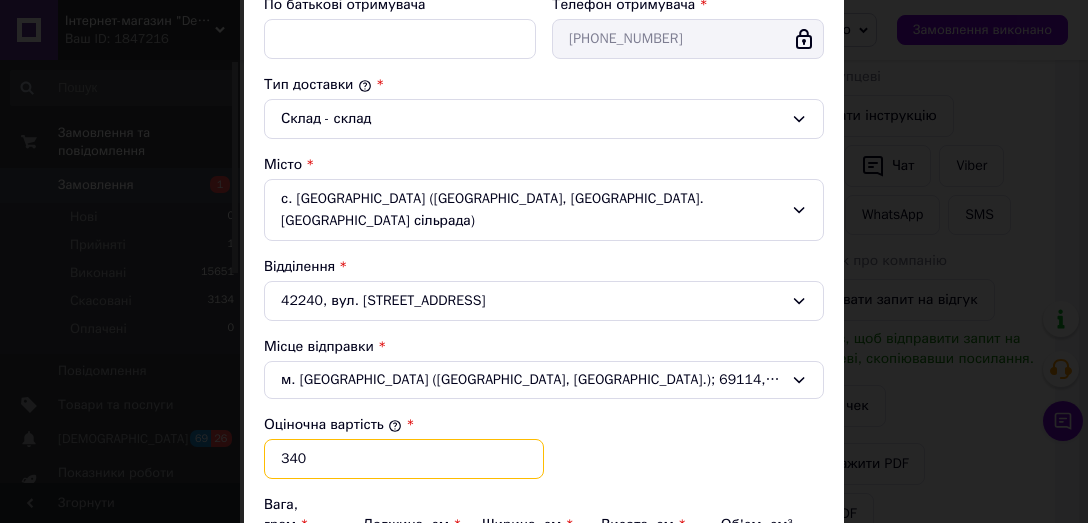 drag, startPoint x: 305, startPoint y: 429, endPoint x: 285, endPoint y: 429, distance: 20 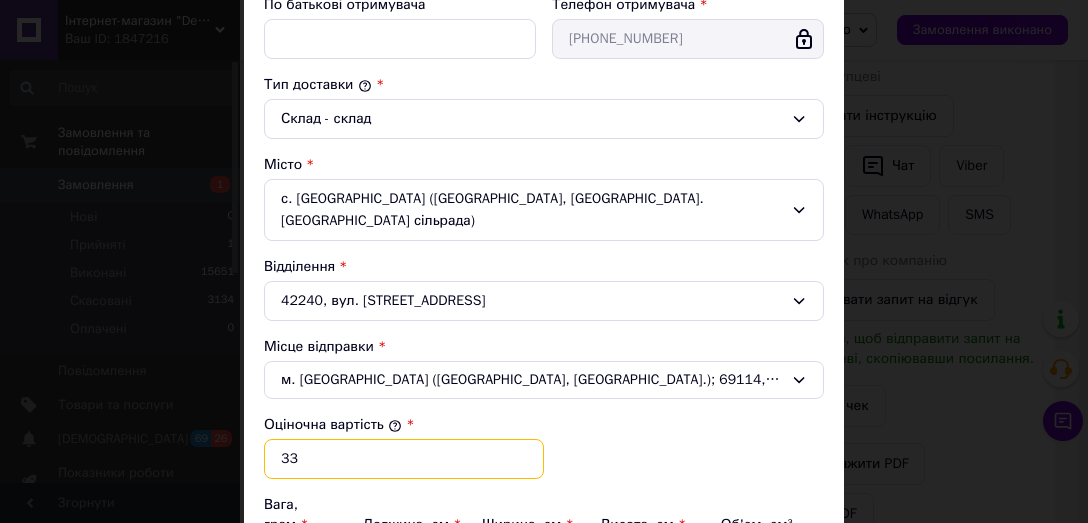 type on "337" 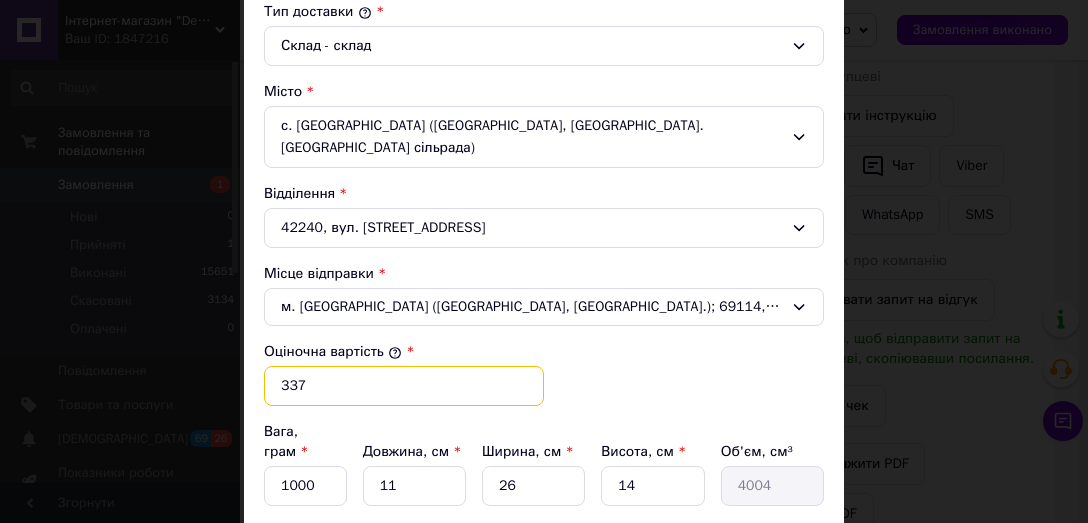 scroll, scrollTop: 571, scrollLeft: 0, axis: vertical 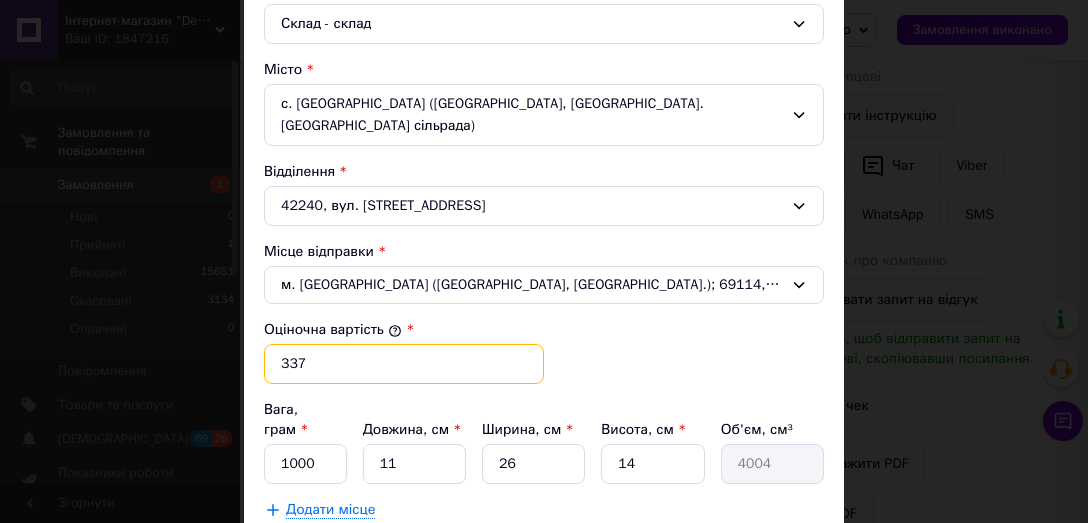 drag, startPoint x: 302, startPoint y: 340, endPoint x: 256, endPoint y: 337, distance: 46.09772 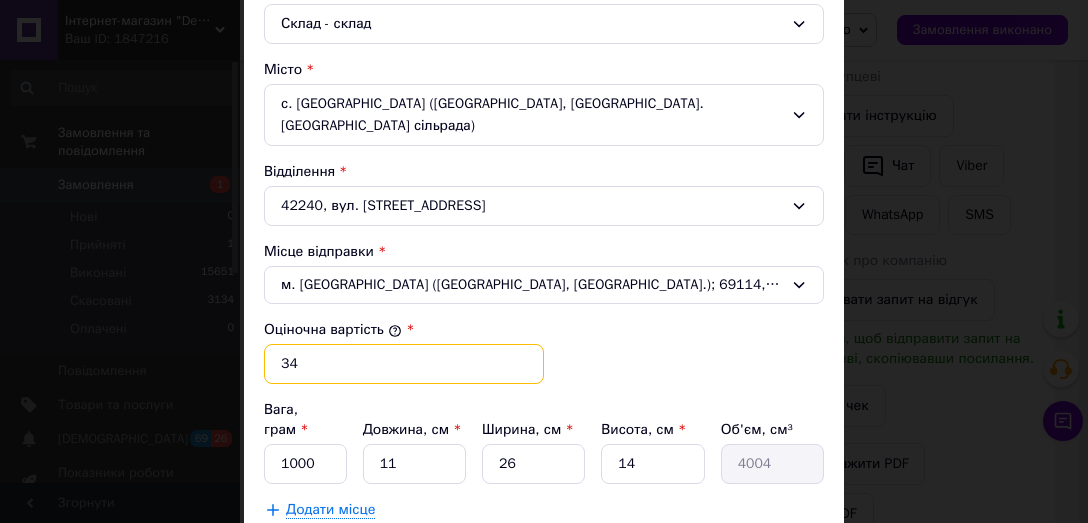 type on "340" 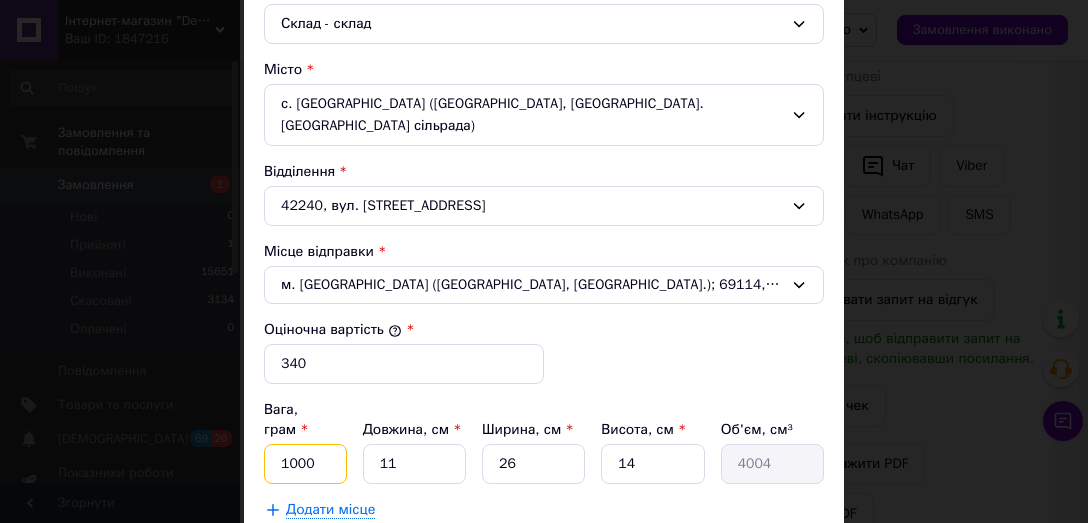 drag, startPoint x: 275, startPoint y: 415, endPoint x: 345, endPoint y: 418, distance: 70.064255 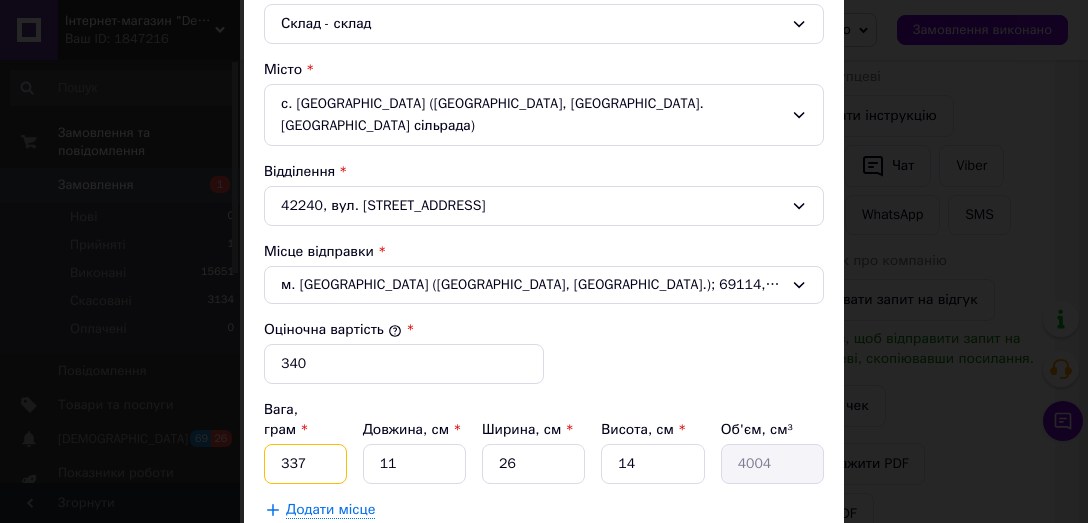type on "337" 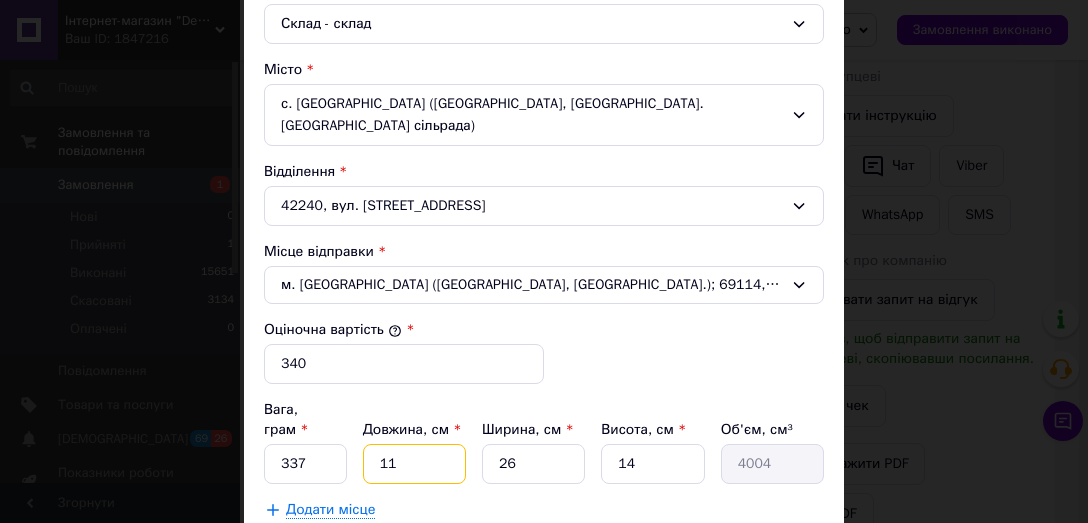 click on "11" at bounding box center [414, 464] 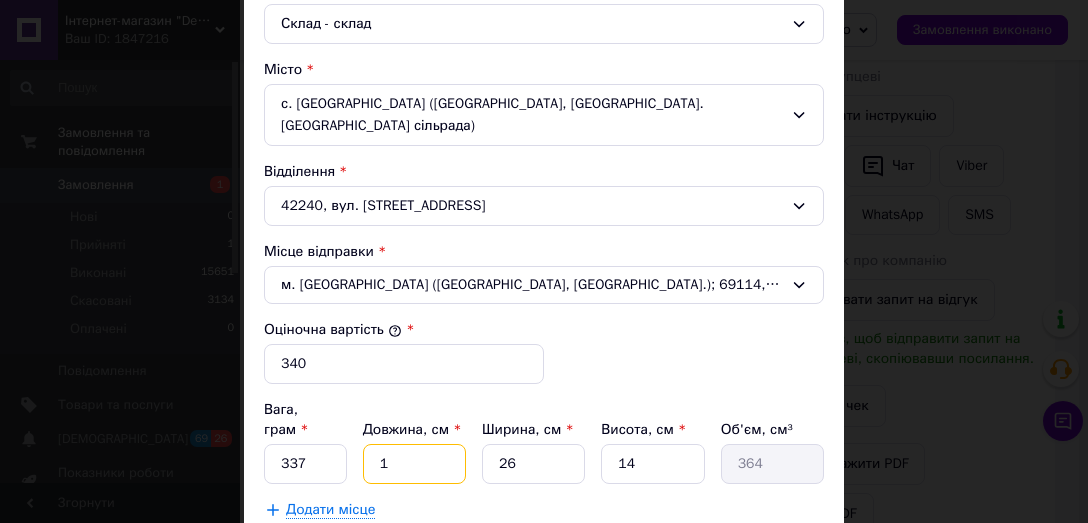 type 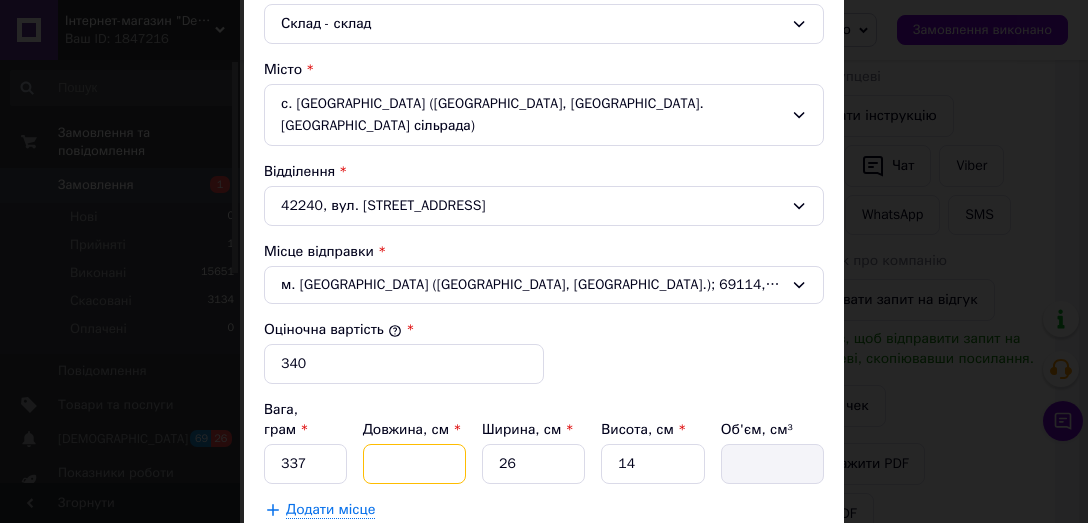 type on "2" 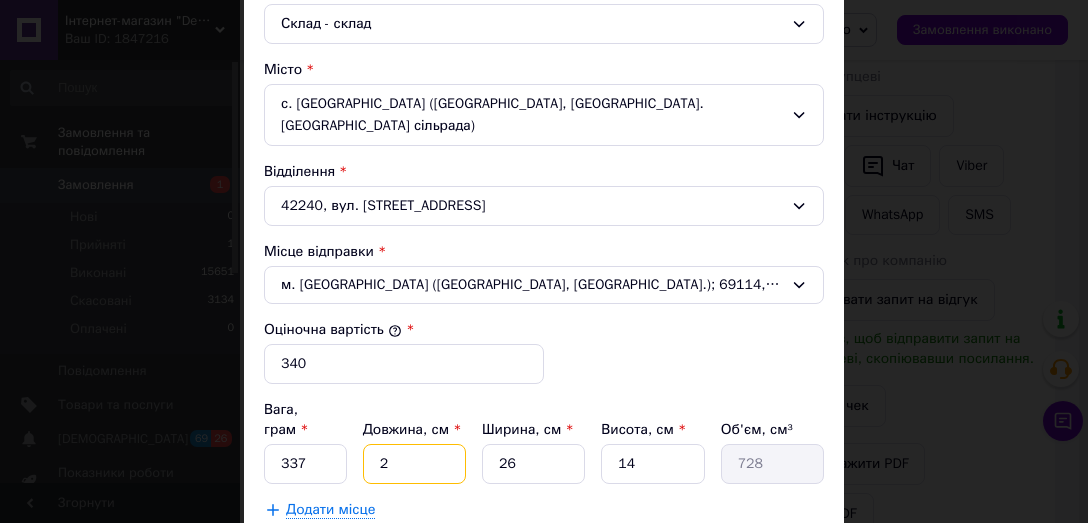 type on "28" 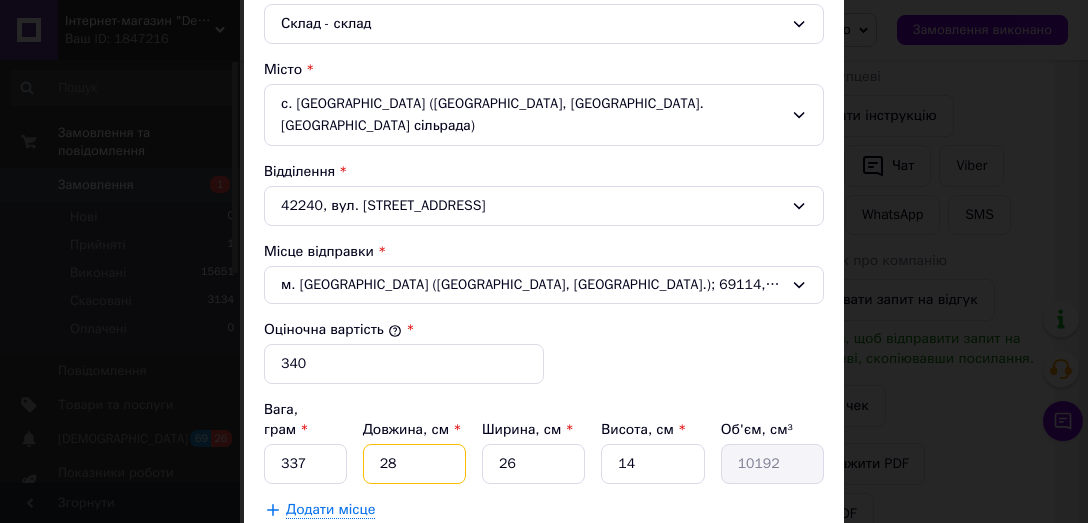 type on "28" 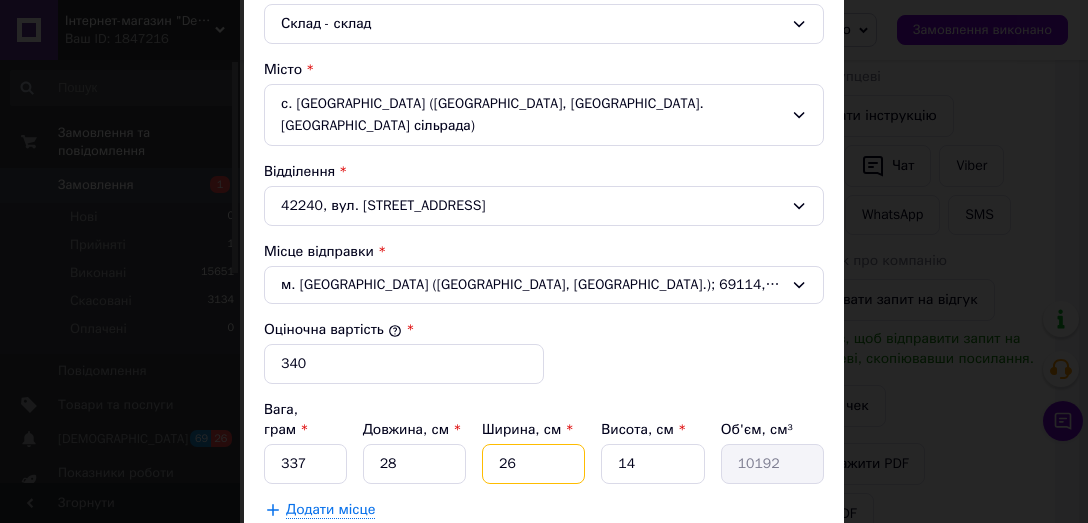 click on "26" at bounding box center [533, 464] 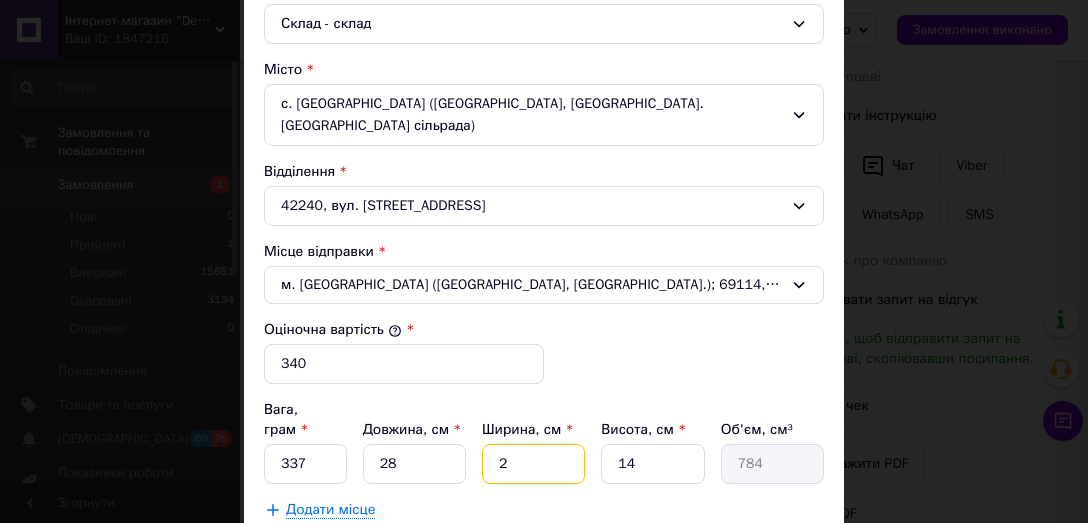 type on "21" 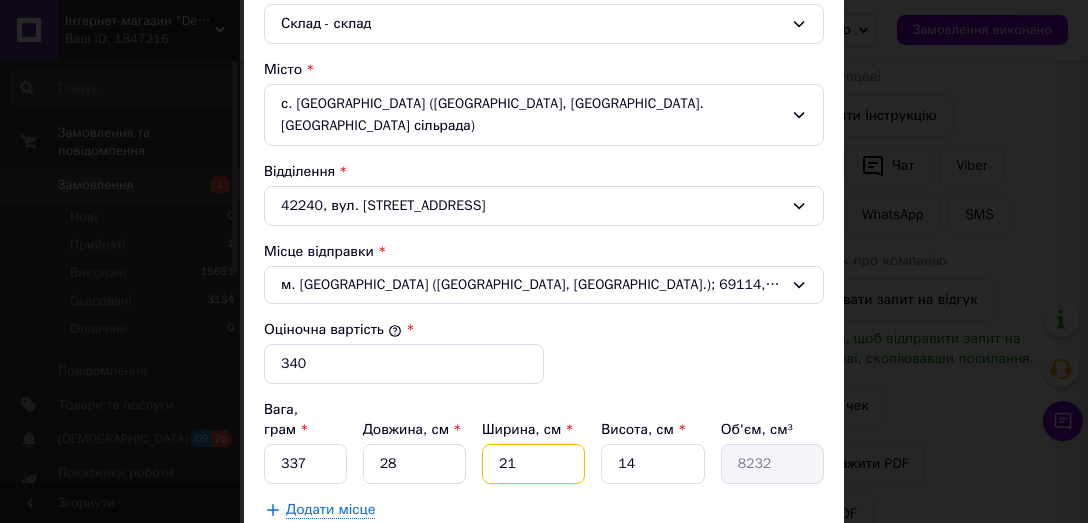 type on "21" 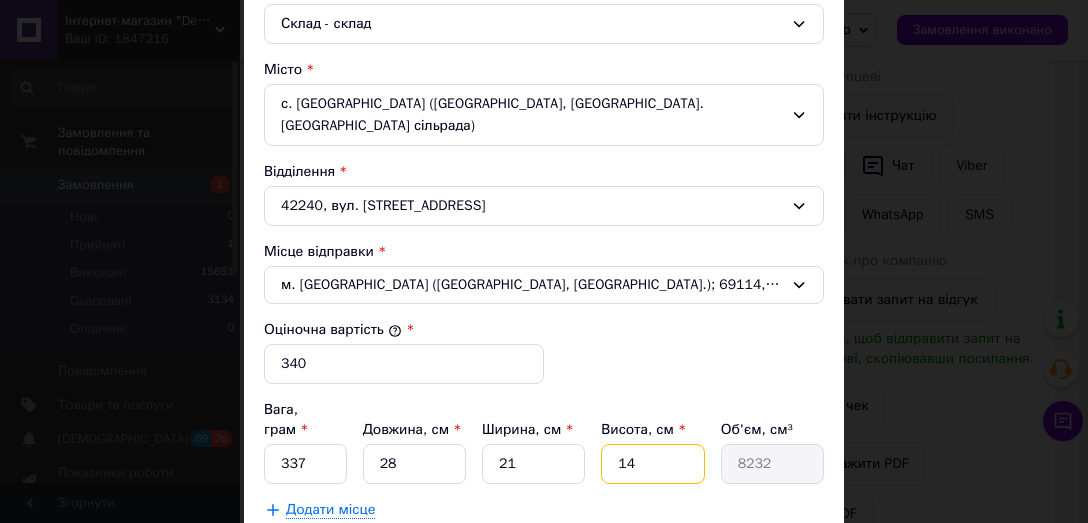 click on "14" at bounding box center [652, 464] 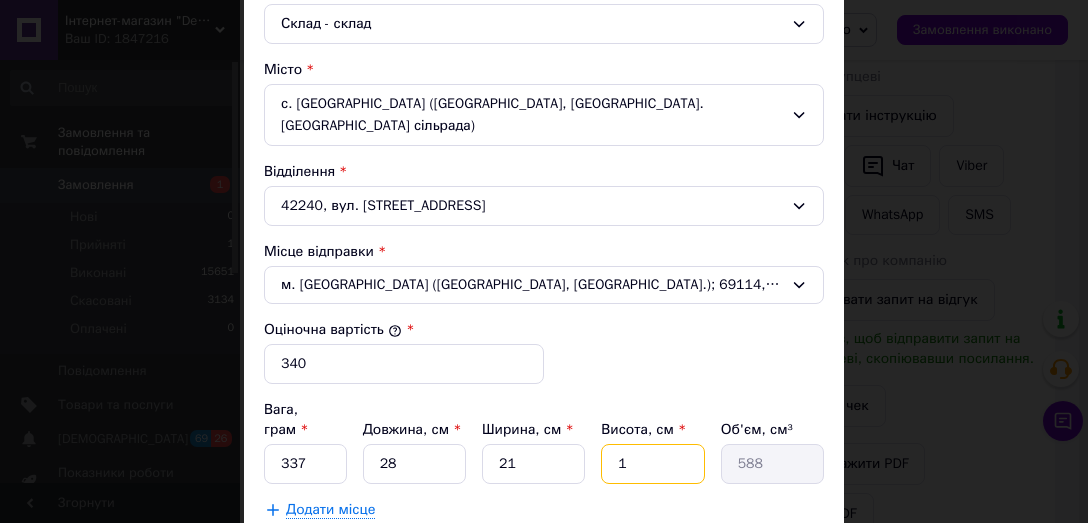 type 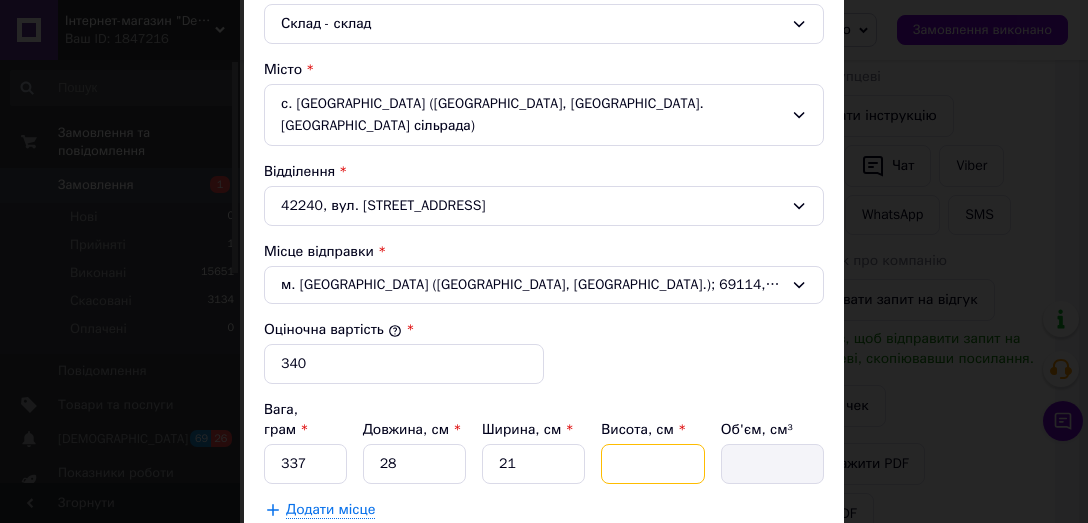 type on "6" 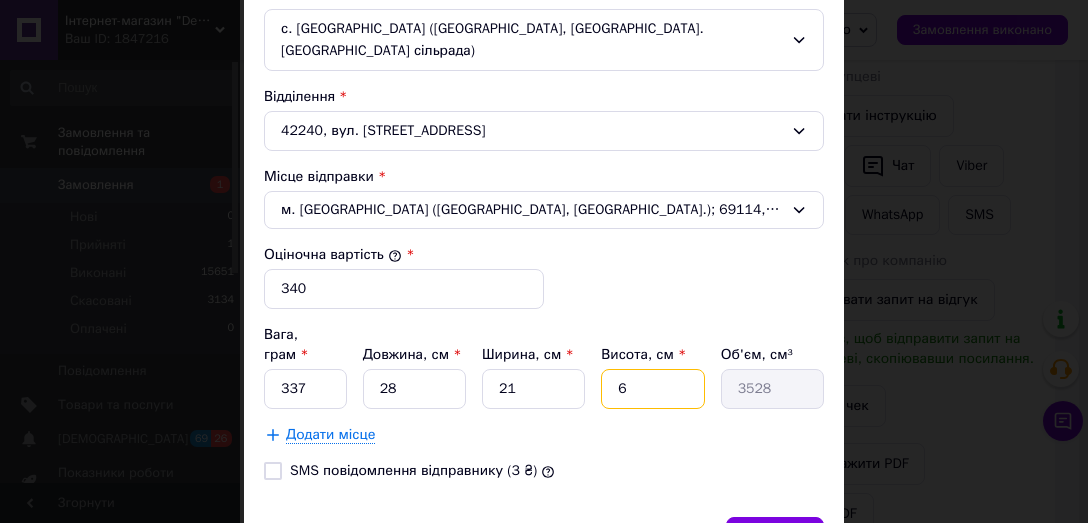 scroll, scrollTop: 717, scrollLeft: 0, axis: vertical 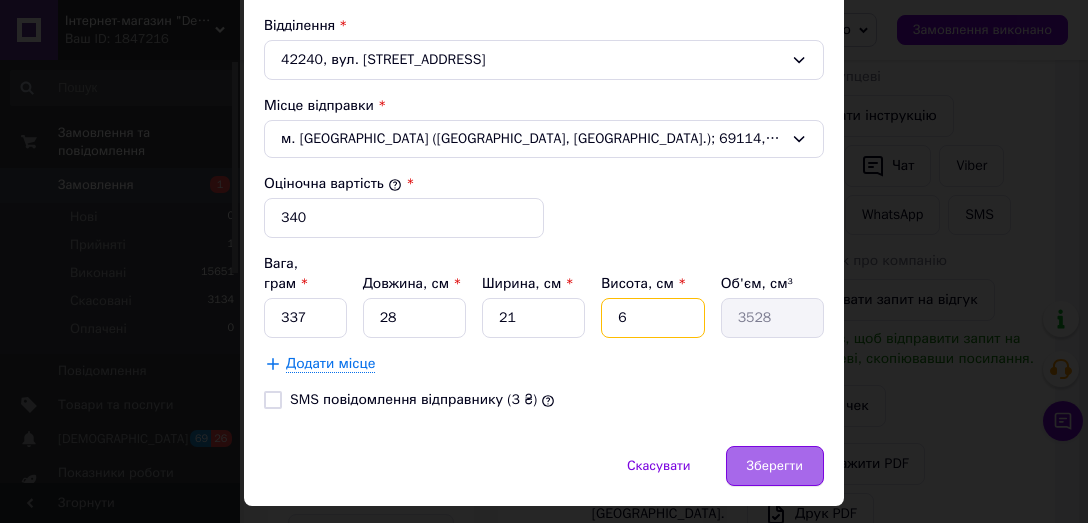 type on "6" 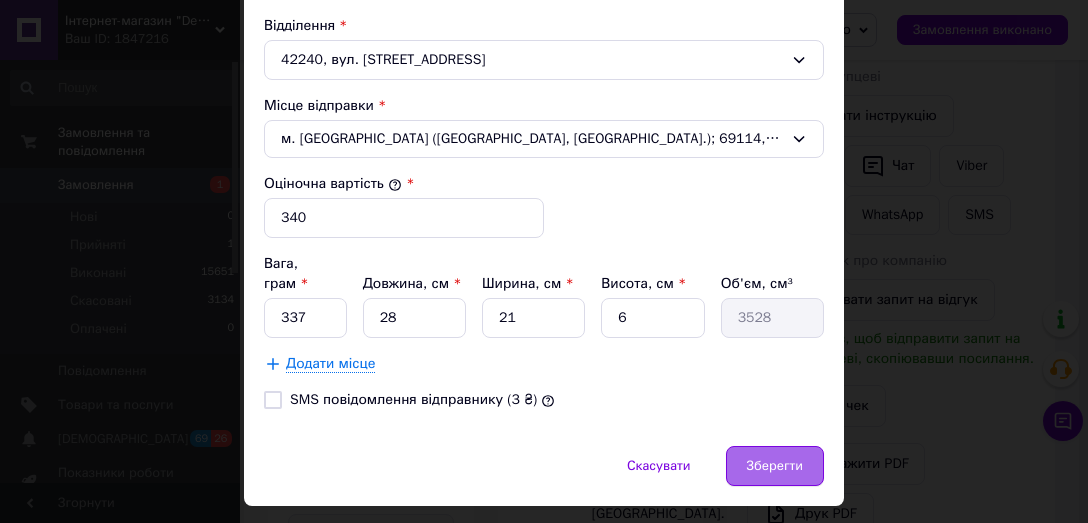 click on "Зберегти" at bounding box center (775, 466) 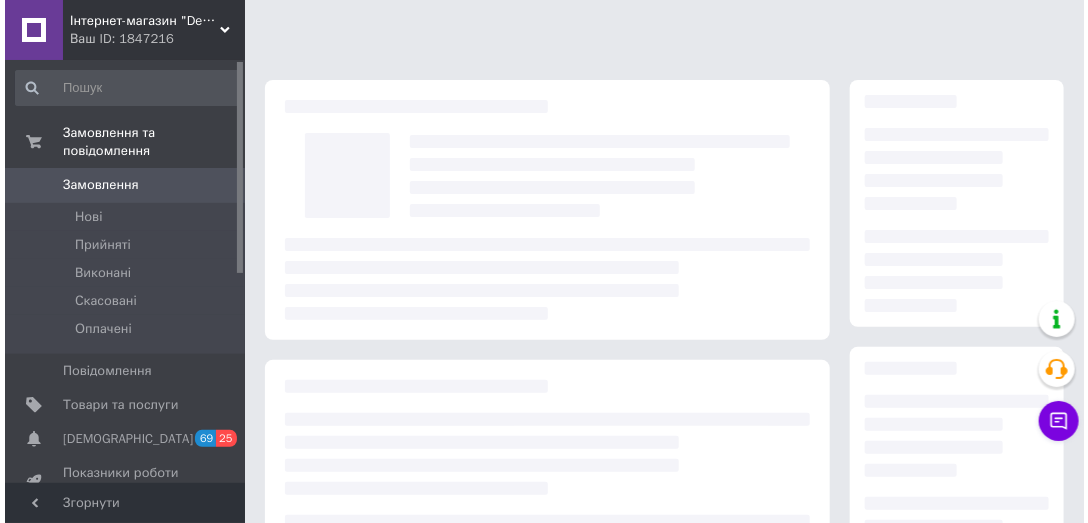scroll, scrollTop: 390, scrollLeft: 0, axis: vertical 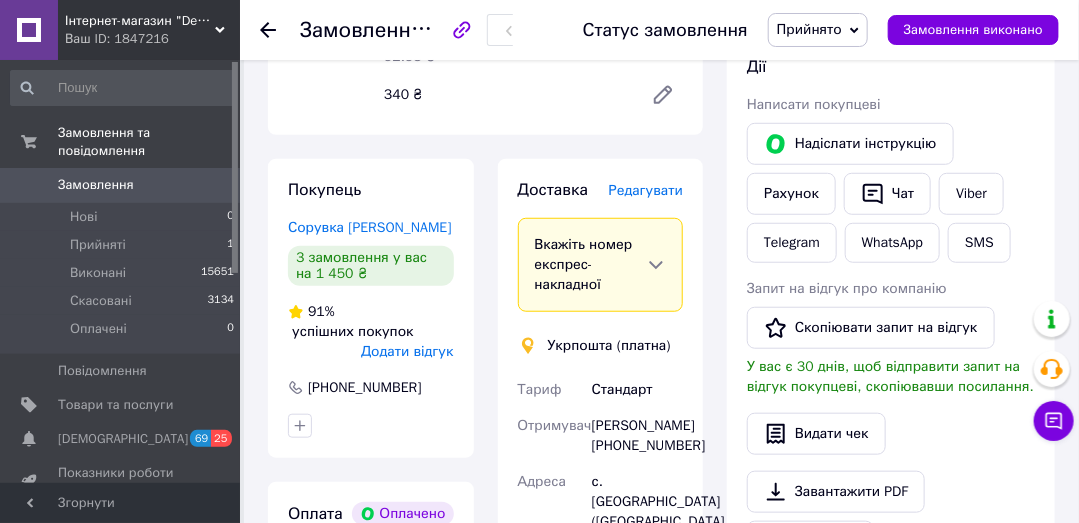 click on "Редагувати" at bounding box center [646, 190] 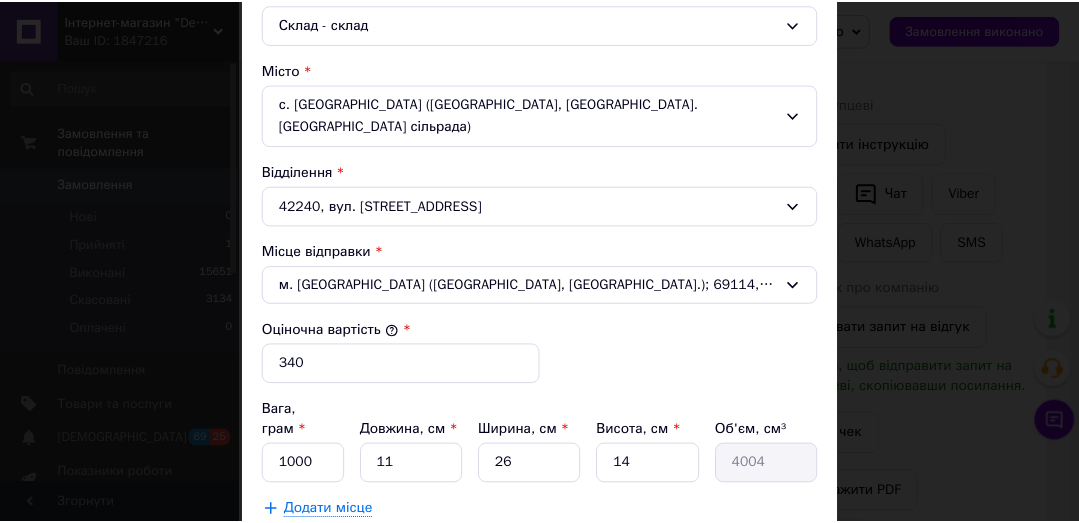 scroll, scrollTop: 666, scrollLeft: 0, axis: vertical 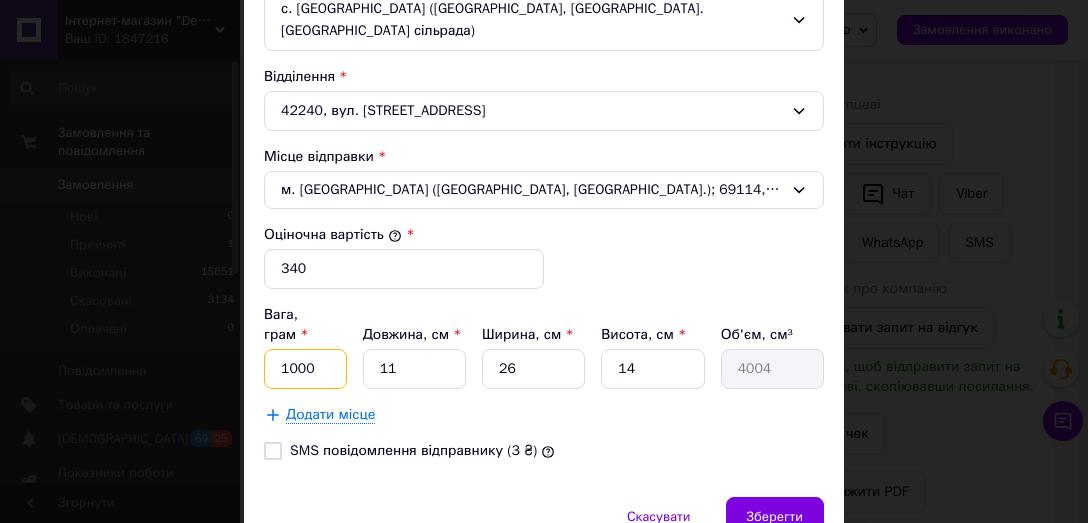 drag, startPoint x: 282, startPoint y: 318, endPoint x: 313, endPoint y: 320, distance: 31.06445 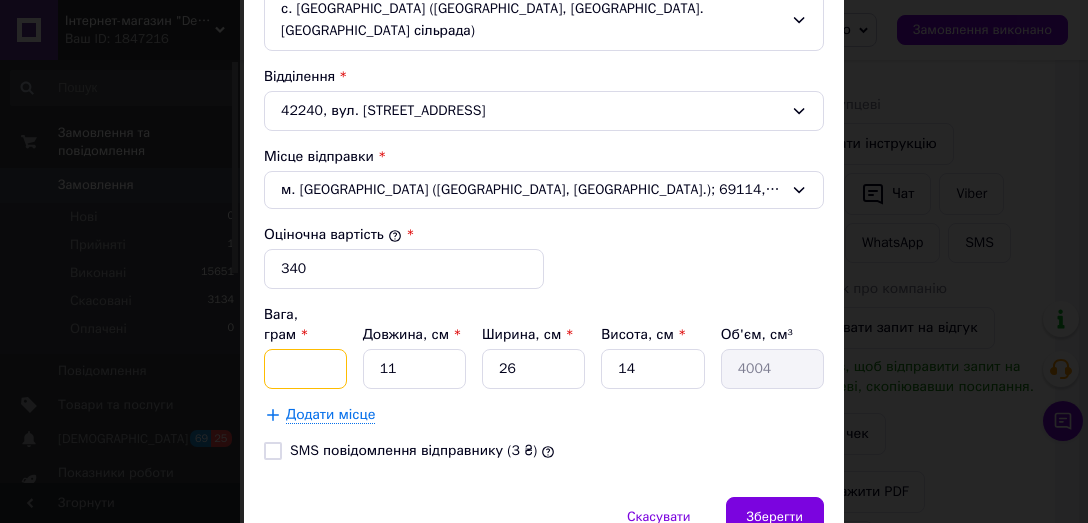 type on "2" 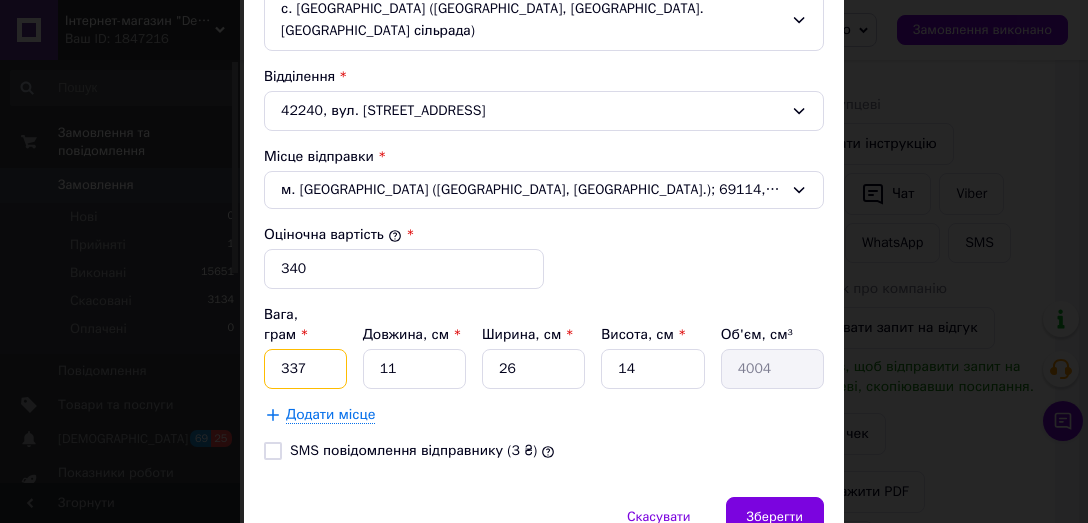 type on "337" 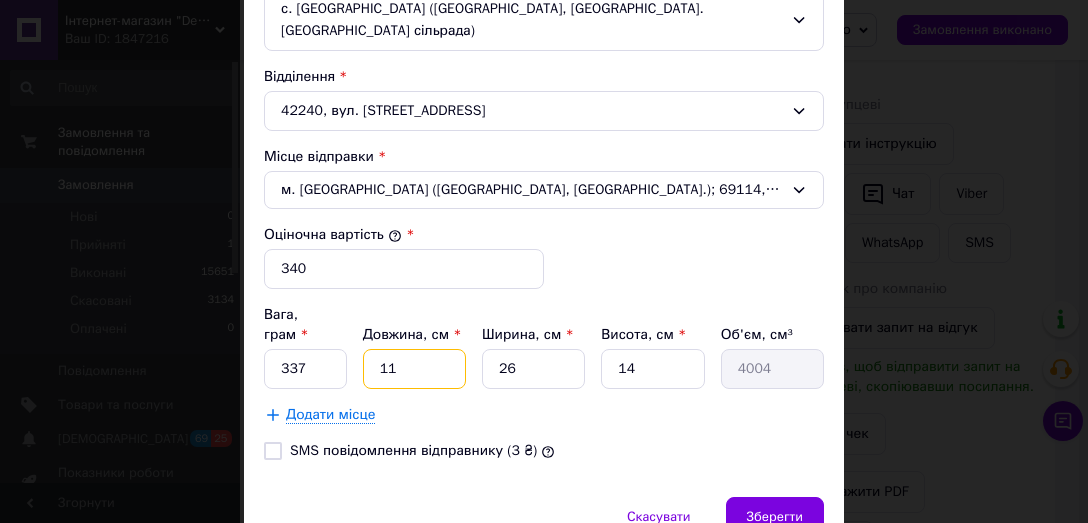 click on "11" at bounding box center [414, 369] 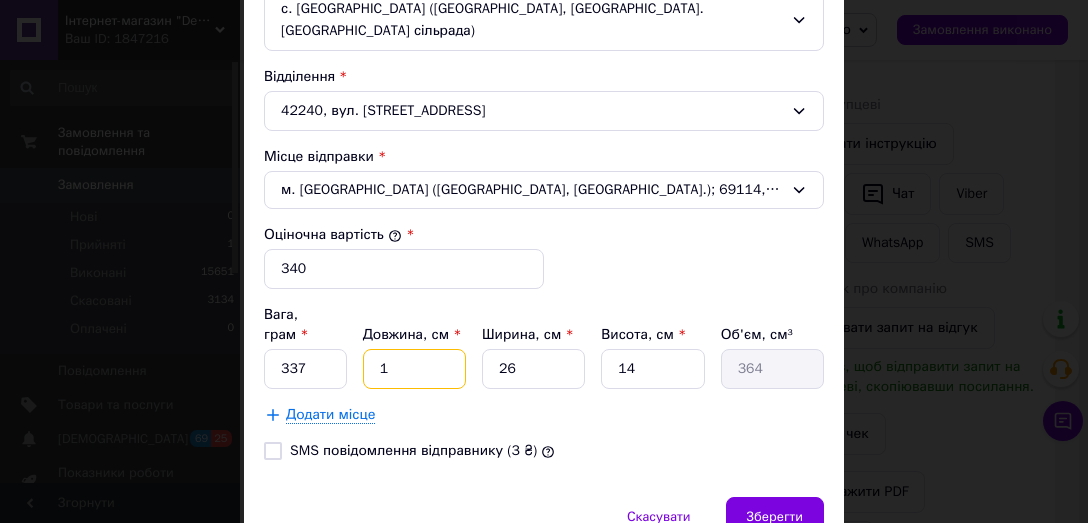 type 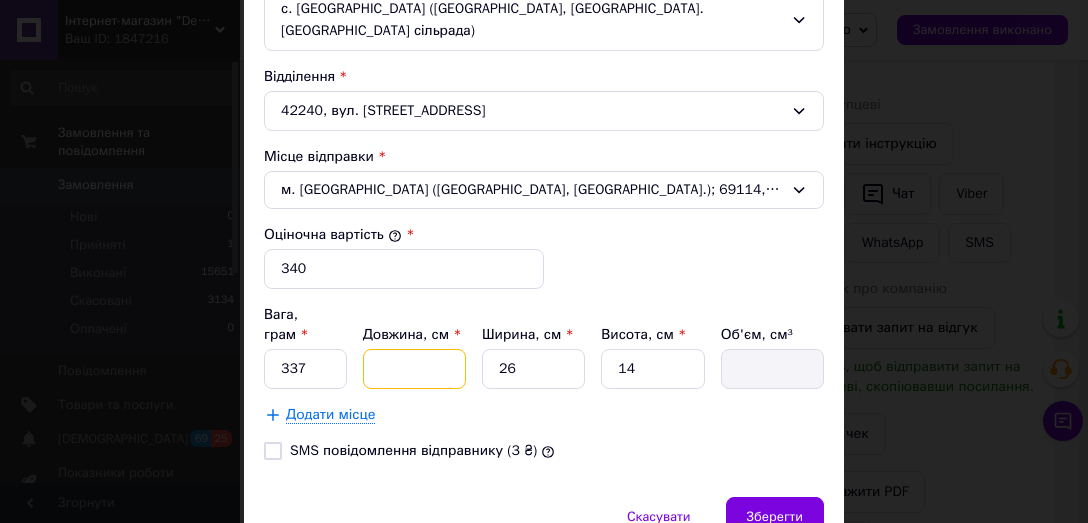 type on "2" 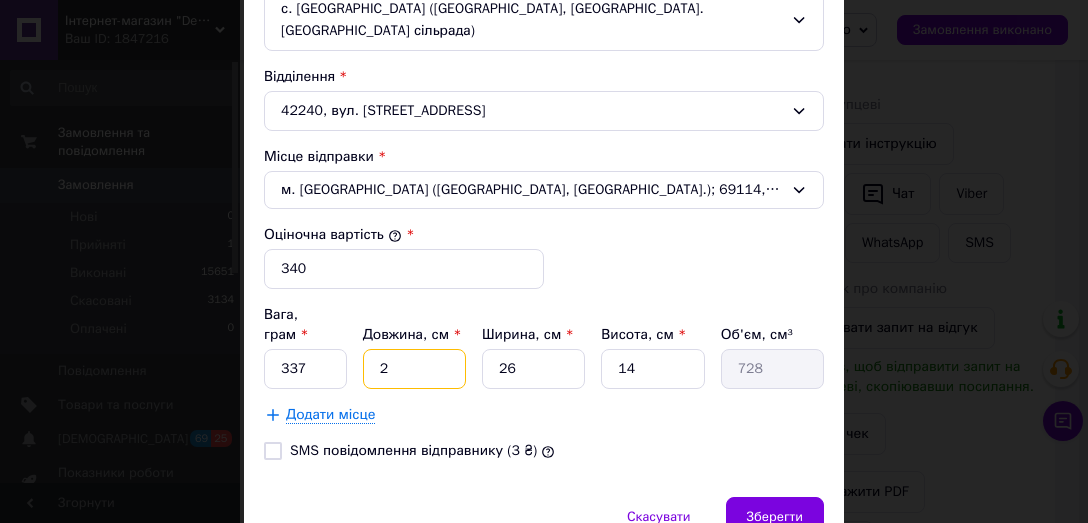 type on "28" 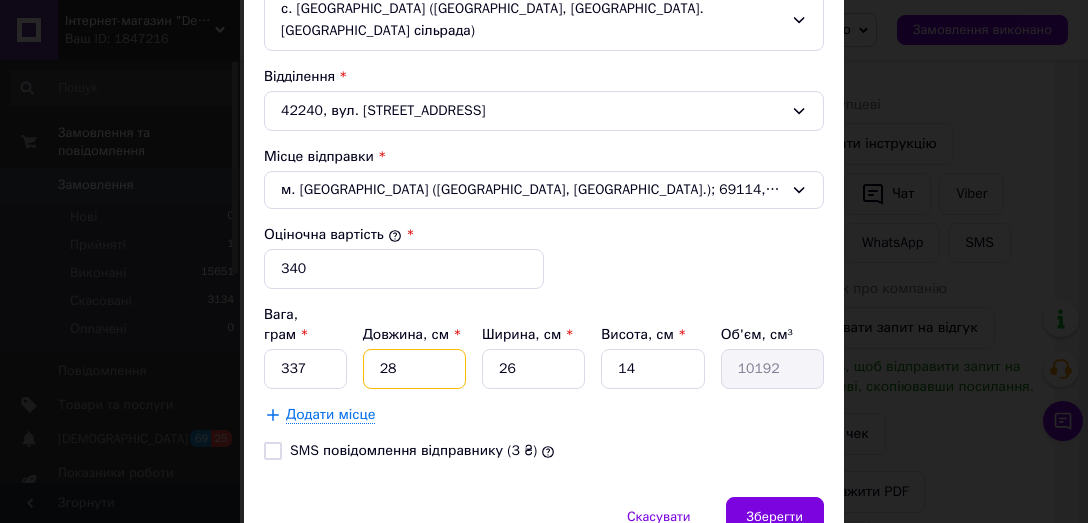 type on "28" 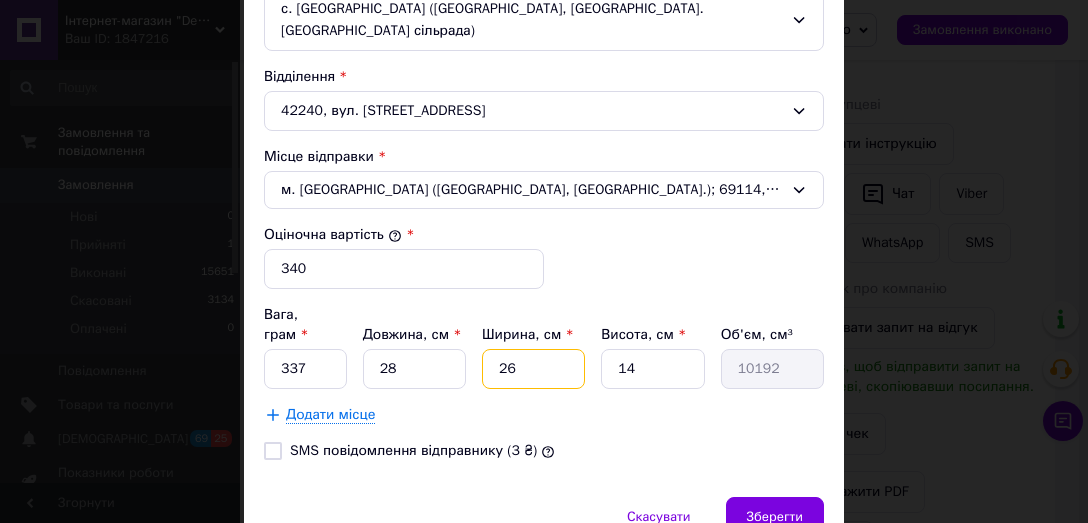click on "26" at bounding box center [533, 369] 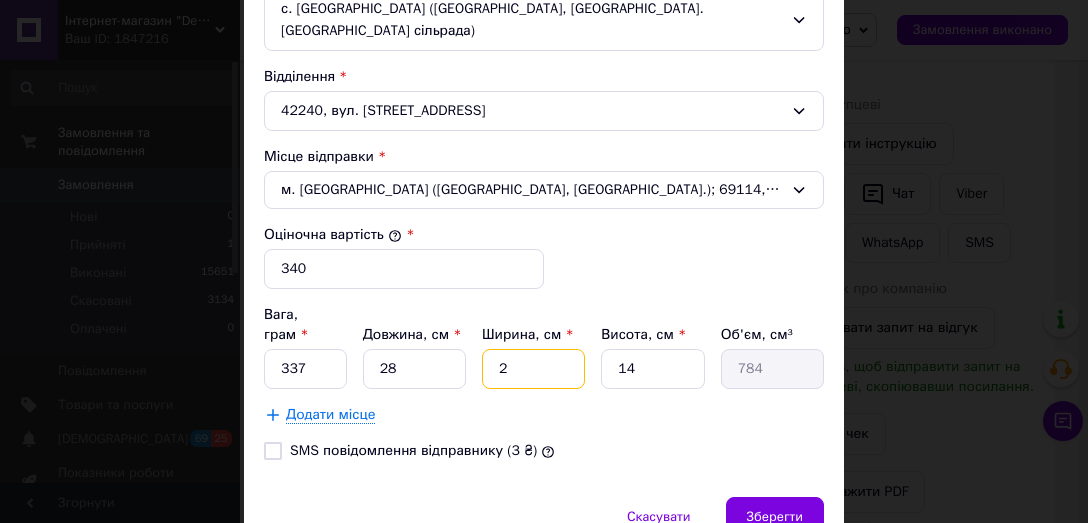 type on "21" 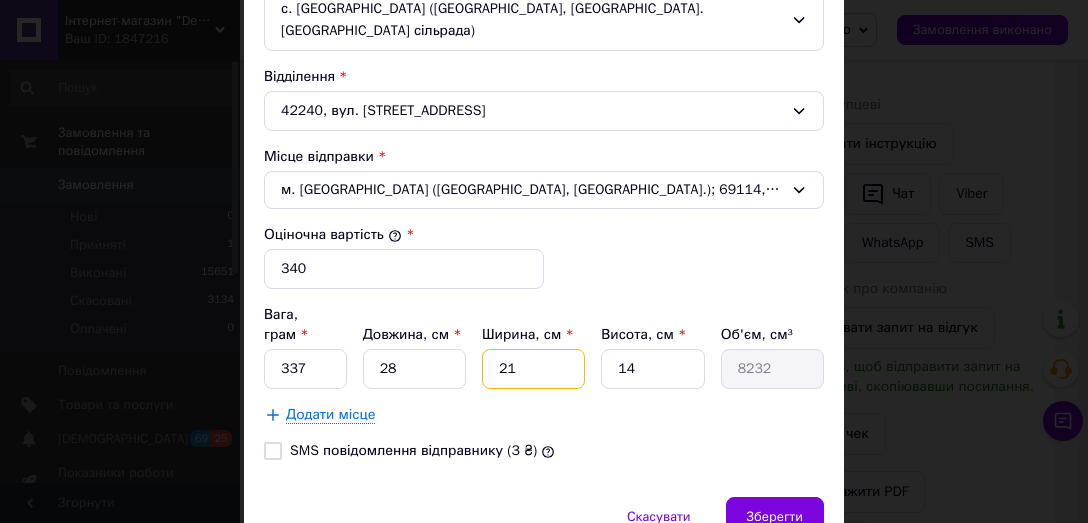 type on "21" 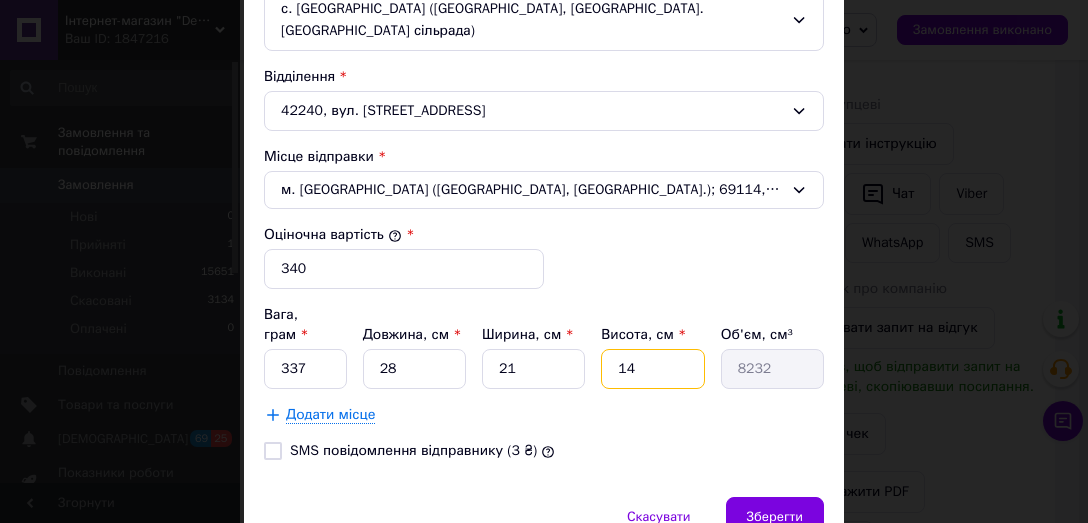 click on "14" at bounding box center [652, 369] 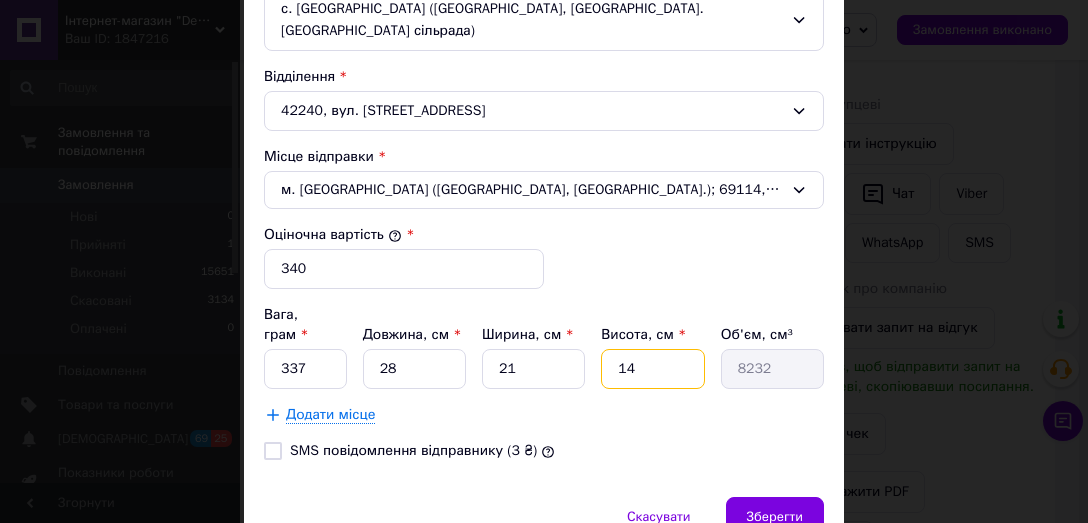type on "1" 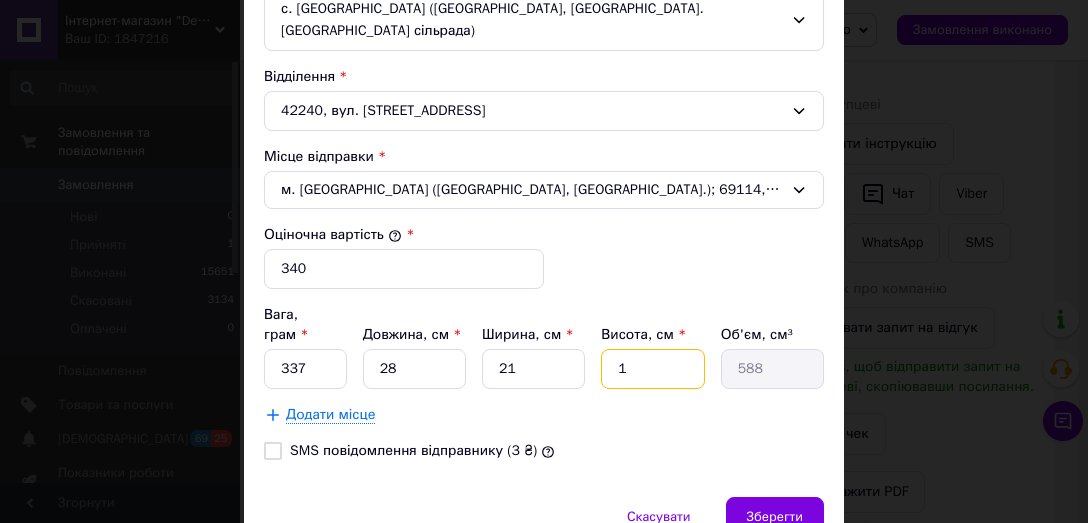 type 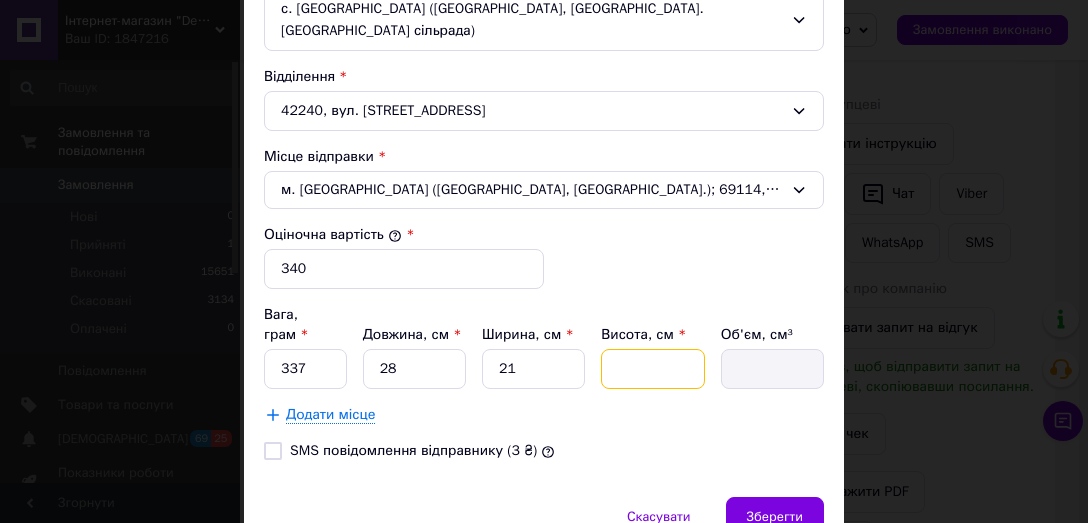 type on "7" 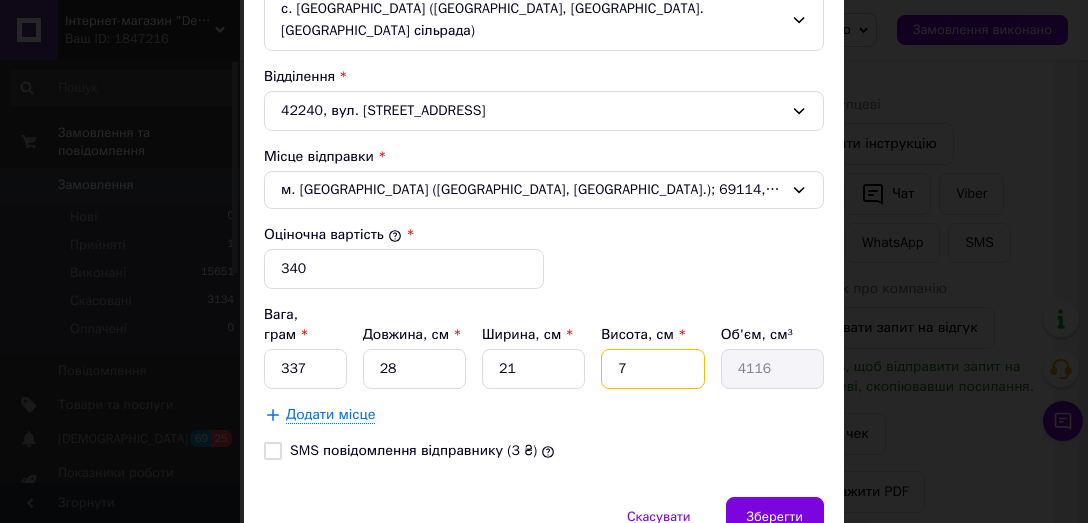 type 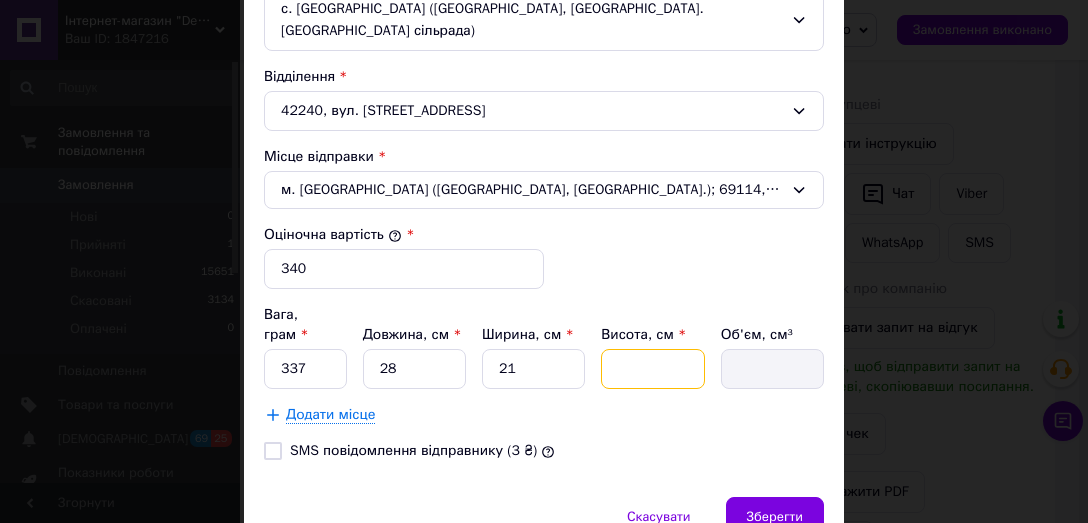 type on "6" 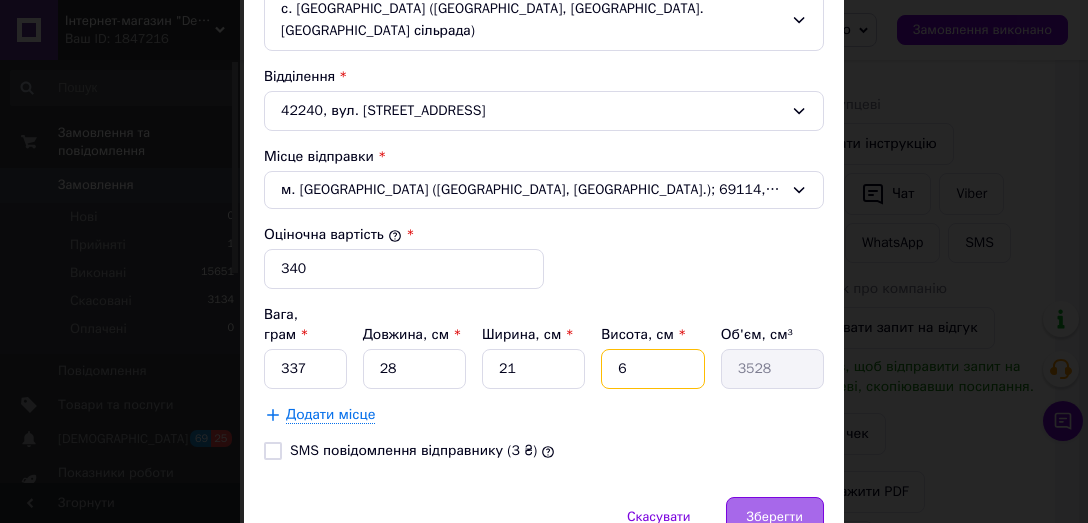 type on "6" 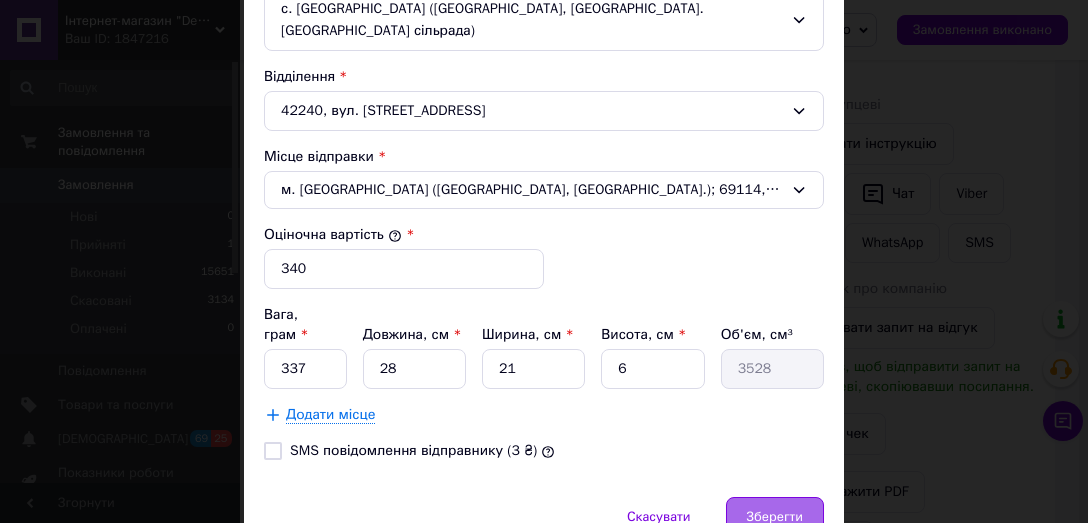 click on "Зберегти" at bounding box center (775, 517) 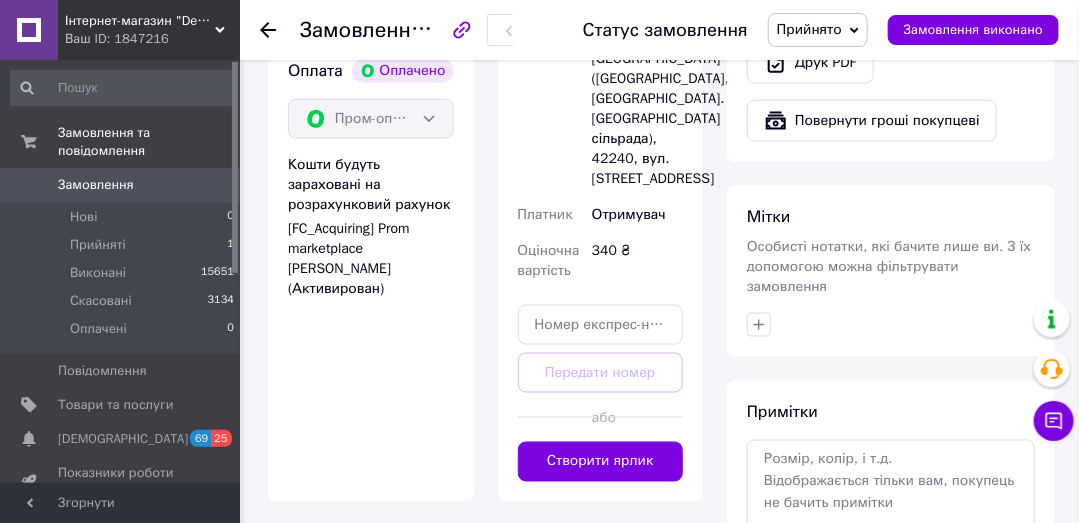 scroll, scrollTop: 866, scrollLeft: 0, axis: vertical 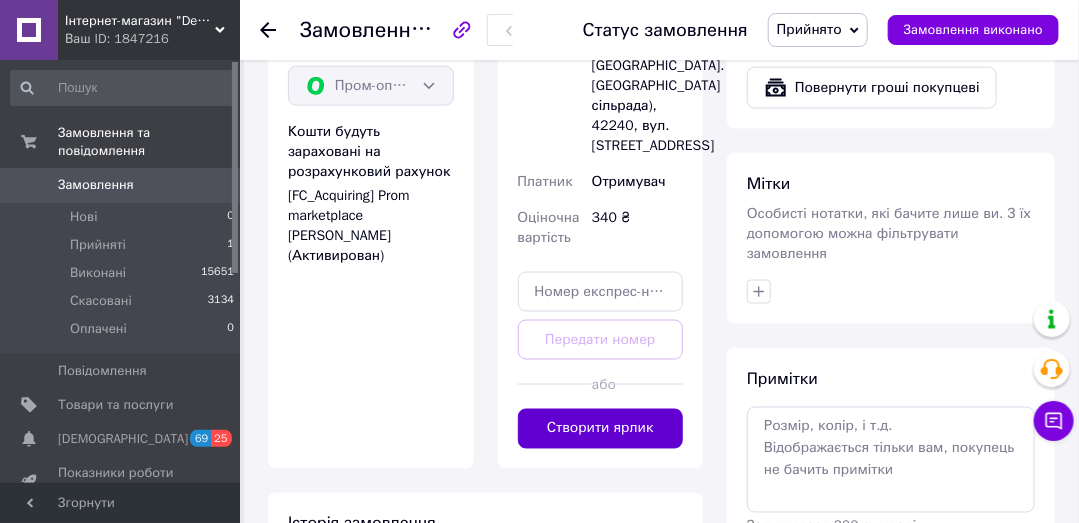 click on "Створити ярлик" at bounding box center (601, 429) 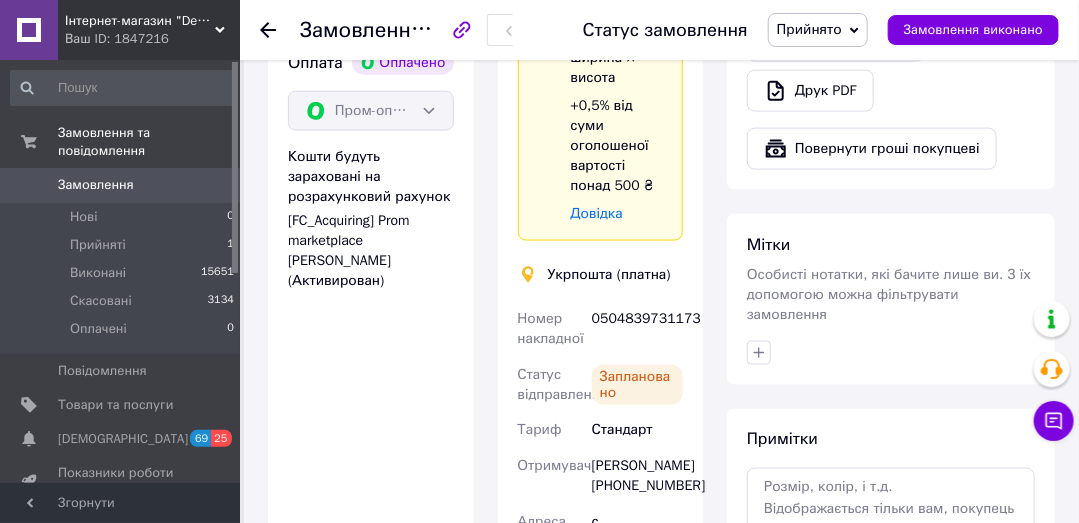 scroll, scrollTop: 866, scrollLeft: 0, axis: vertical 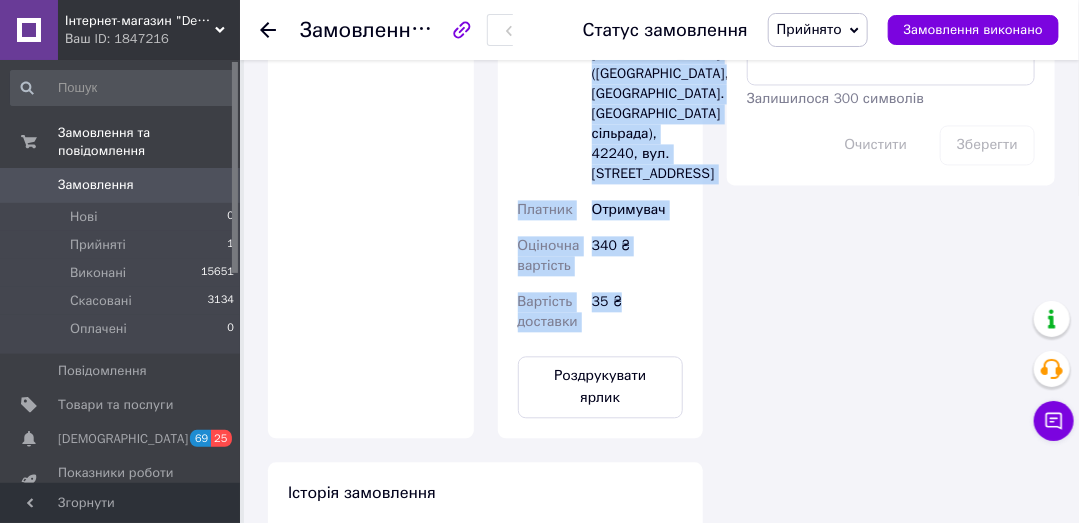 copy on "Укрпошта (платна) Номер накладної 0504839731173 Статус відправлення Заплановано Тариф Стандарт Отримувач [PERSON_NAME] [PHONE_NUMBER] [GEOGRAPHIC_DATA] с. [GEOGRAPHIC_DATA] ([GEOGRAPHIC_DATA], [GEOGRAPHIC_DATA]. [GEOGRAPHIC_DATA] сільрада), 42240, вул. [STREET_ADDRESS] Платник Отримувач Оціночна вартість 340 ₴ Вартість доставки 35 ₴" 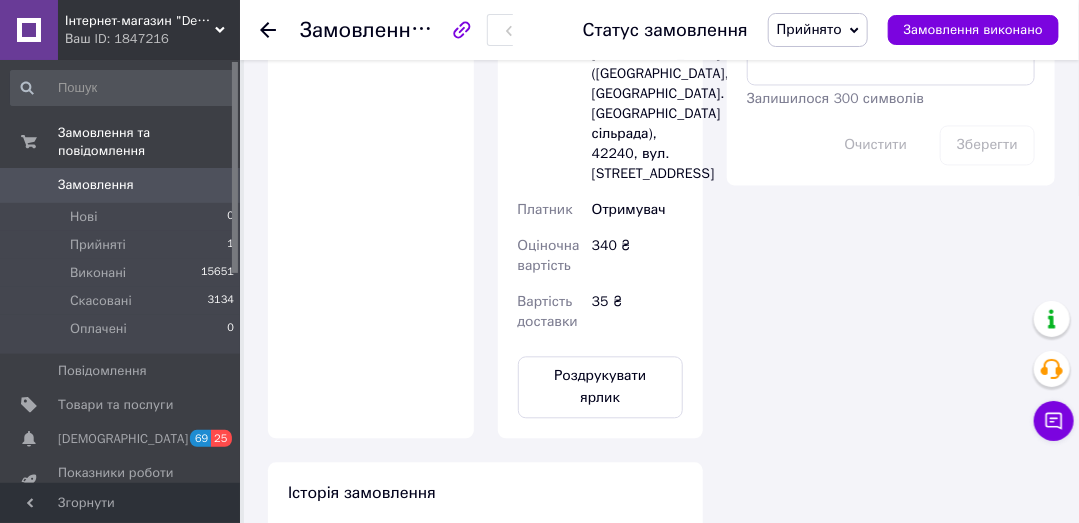 click on "Покупець Сорувка [PERSON_NAME] 3 замовлення у вас на 1 450 ₴ 91%   успішних покупок Додати відгук [PHONE_NUMBER] Оплата Оплачено Пром-оплата Кошти будуть зараховані на розрахунковий рахунок [FC_Acquiring] Prom marketplace [PERSON_NAME] (Активирован)" at bounding box center (371, -172) 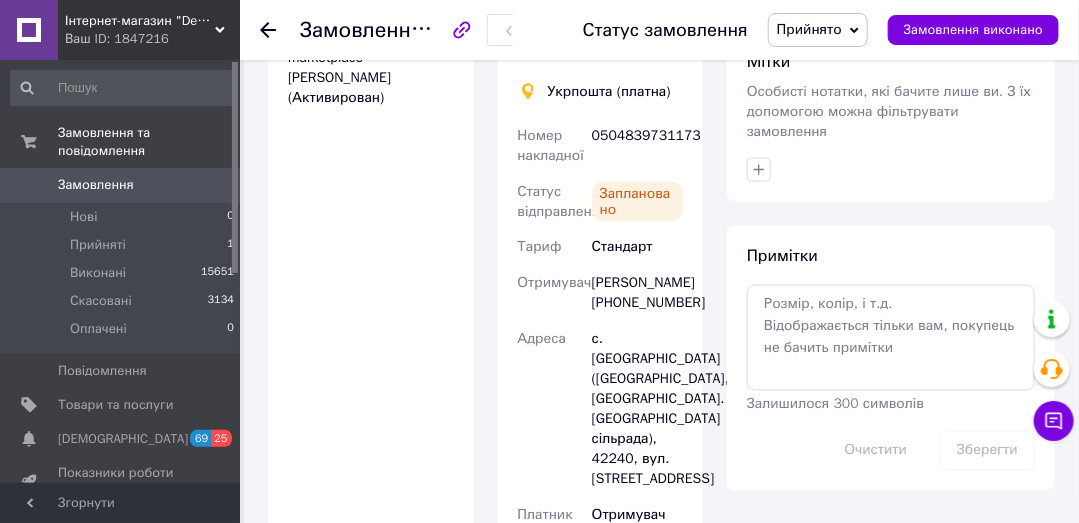 scroll, scrollTop: 1140, scrollLeft: 0, axis: vertical 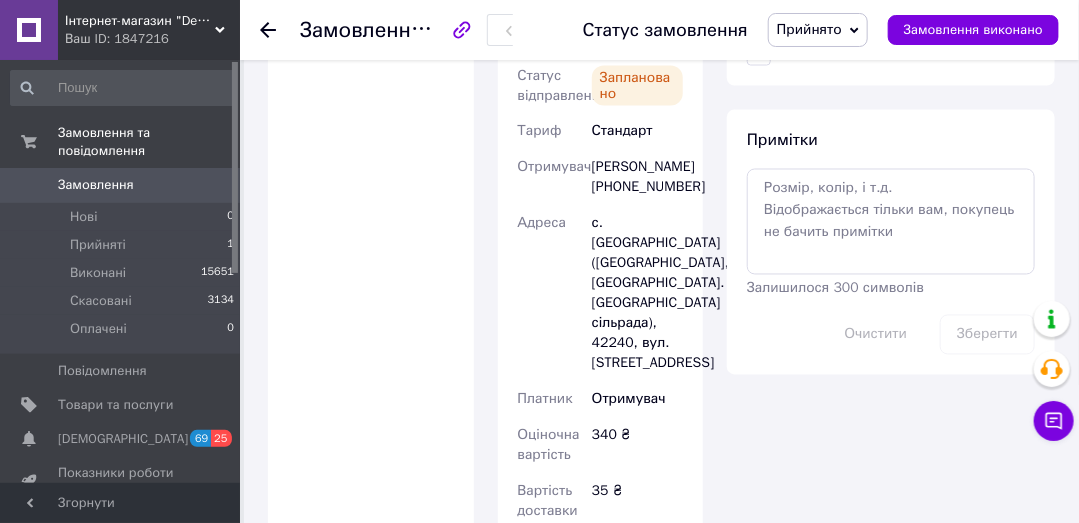 click on "Замовлення" at bounding box center (96, 185) 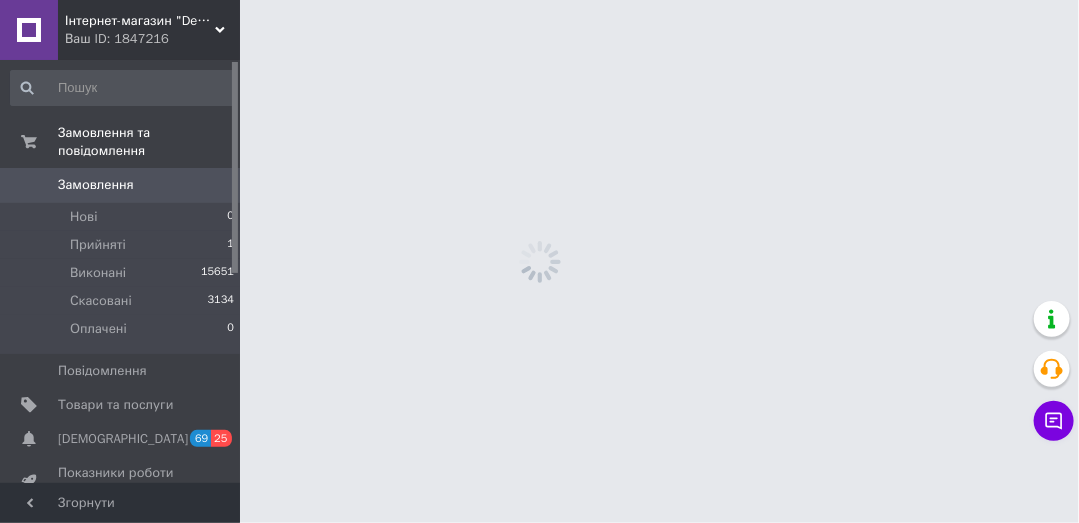scroll, scrollTop: 0, scrollLeft: 0, axis: both 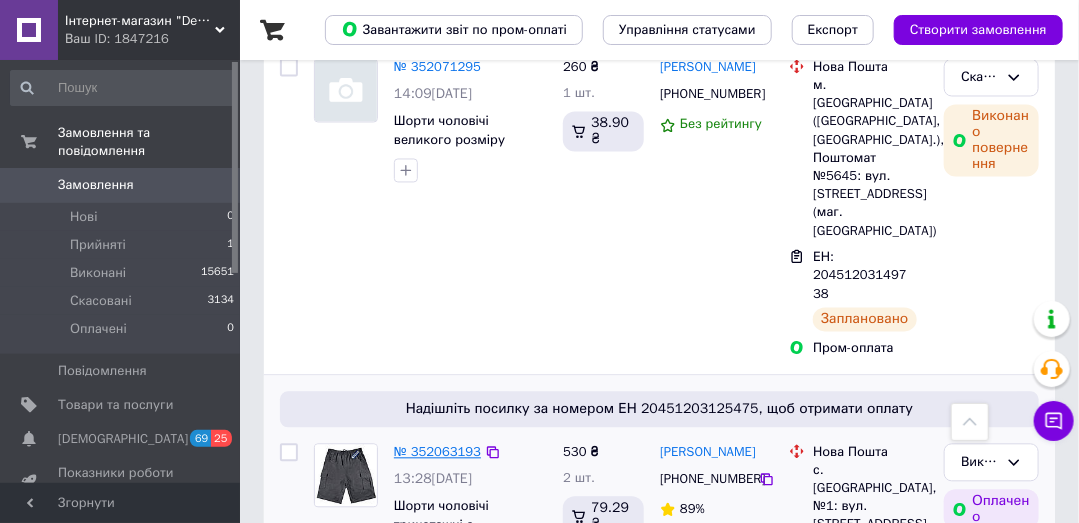 click on "№ 352063193" at bounding box center [437, 452] 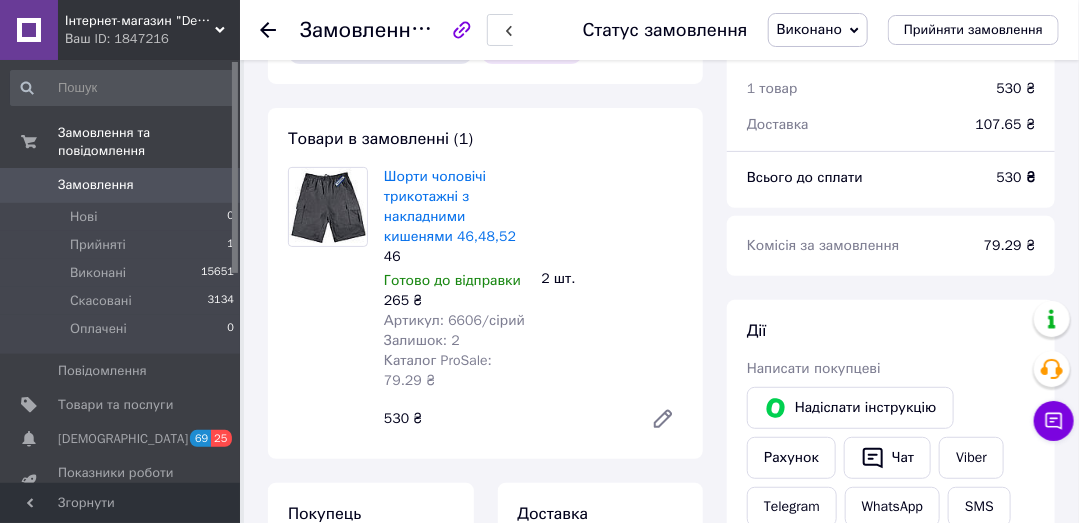 scroll, scrollTop: 0, scrollLeft: 0, axis: both 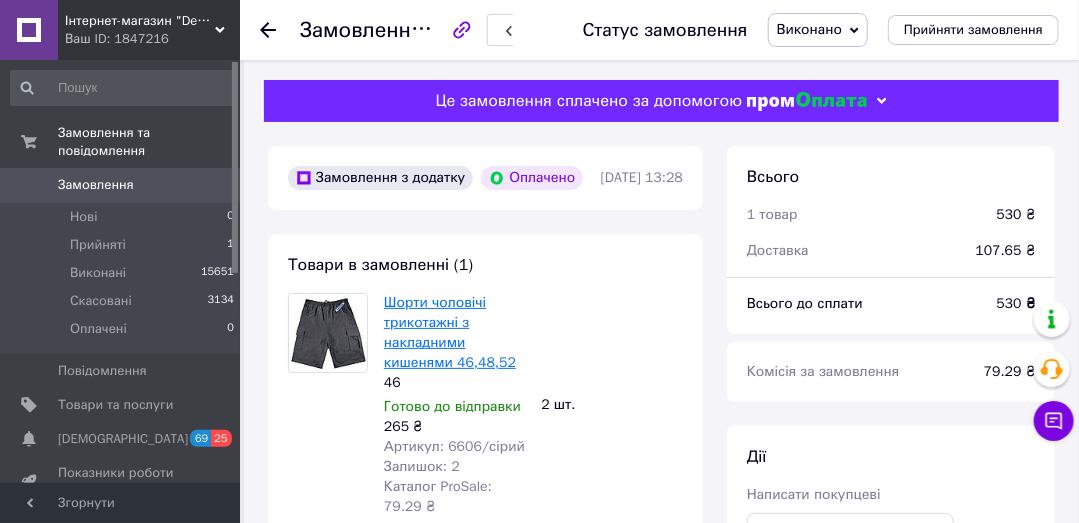 click on "Шорти чоловічі трикотажні з накладними кишенями 46,48,52" at bounding box center [450, 332] 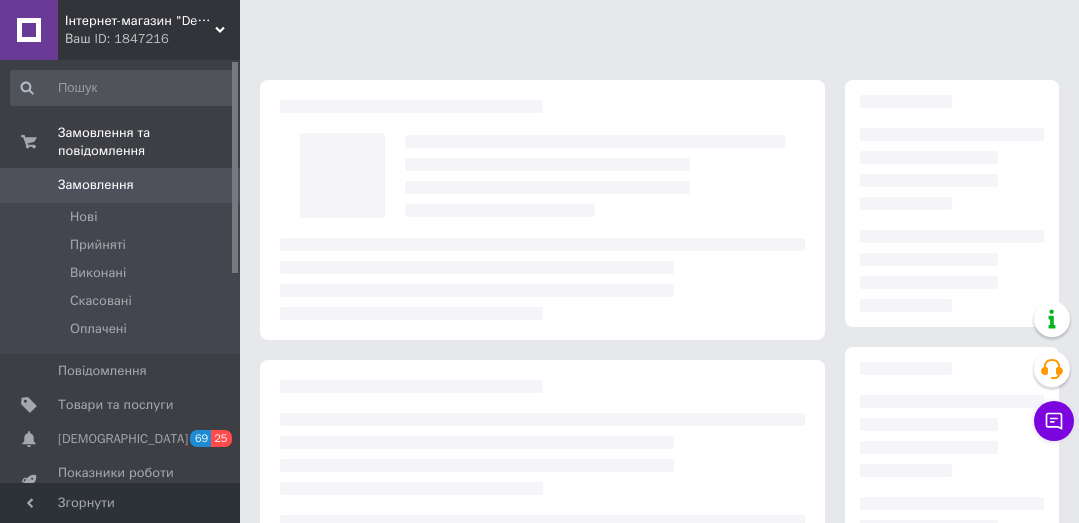scroll, scrollTop: 0, scrollLeft: 0, axis: both 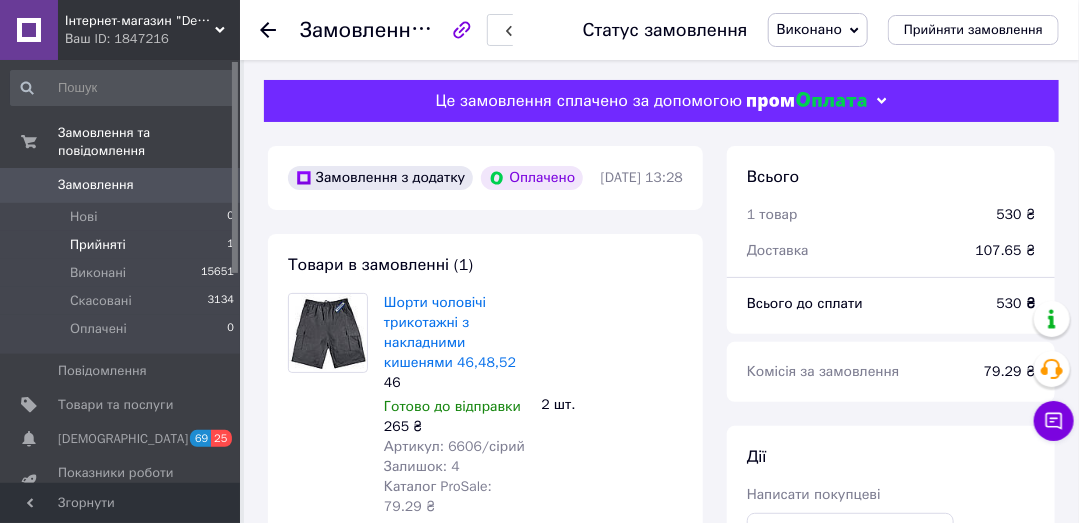 click on "Прийняті" at bounding box center (98, 245) 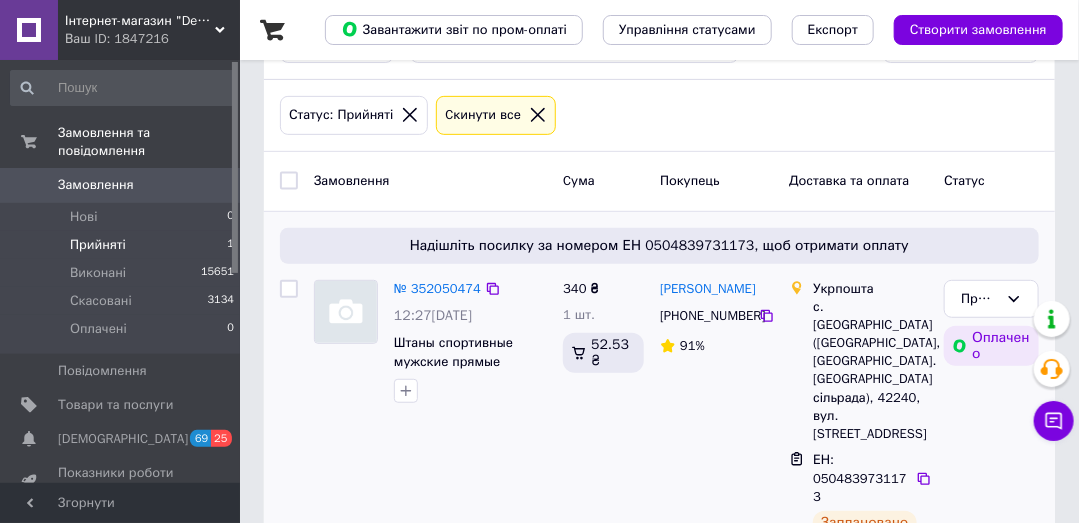 scroll, scrollTop: 274, scrollLeft: 0, axis: vertical 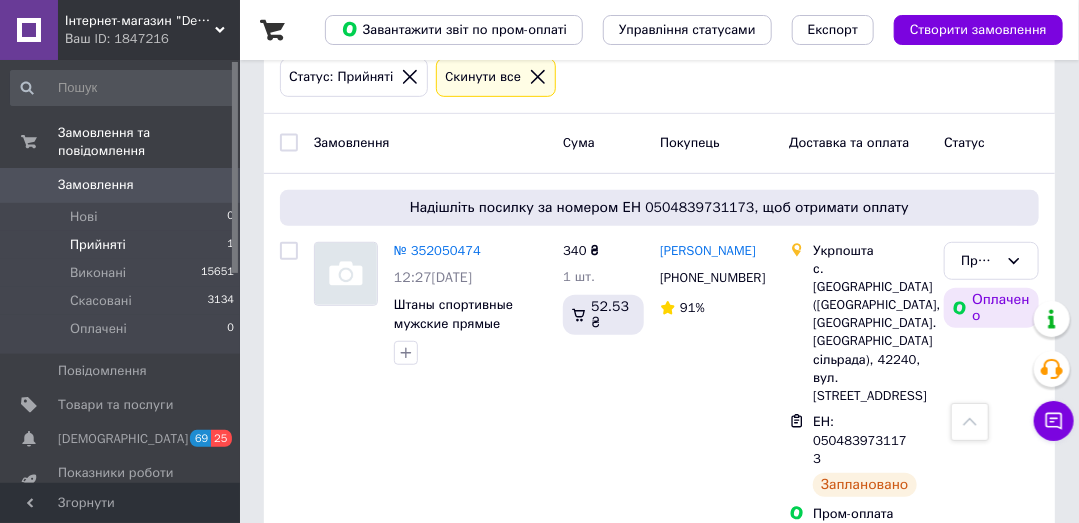 click on "Прийняті" at bounding box center [98, 245] 